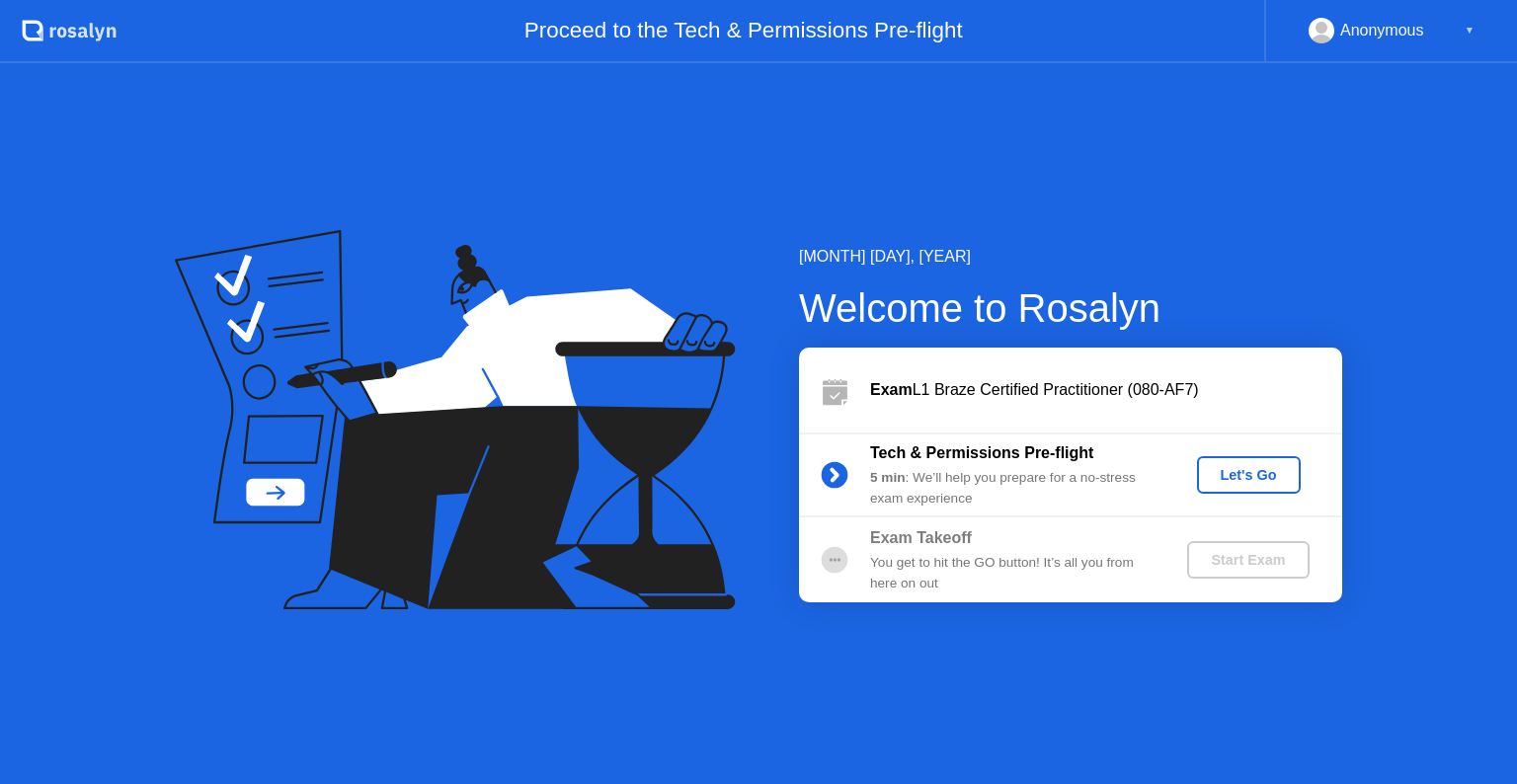 click on "Let's Go" 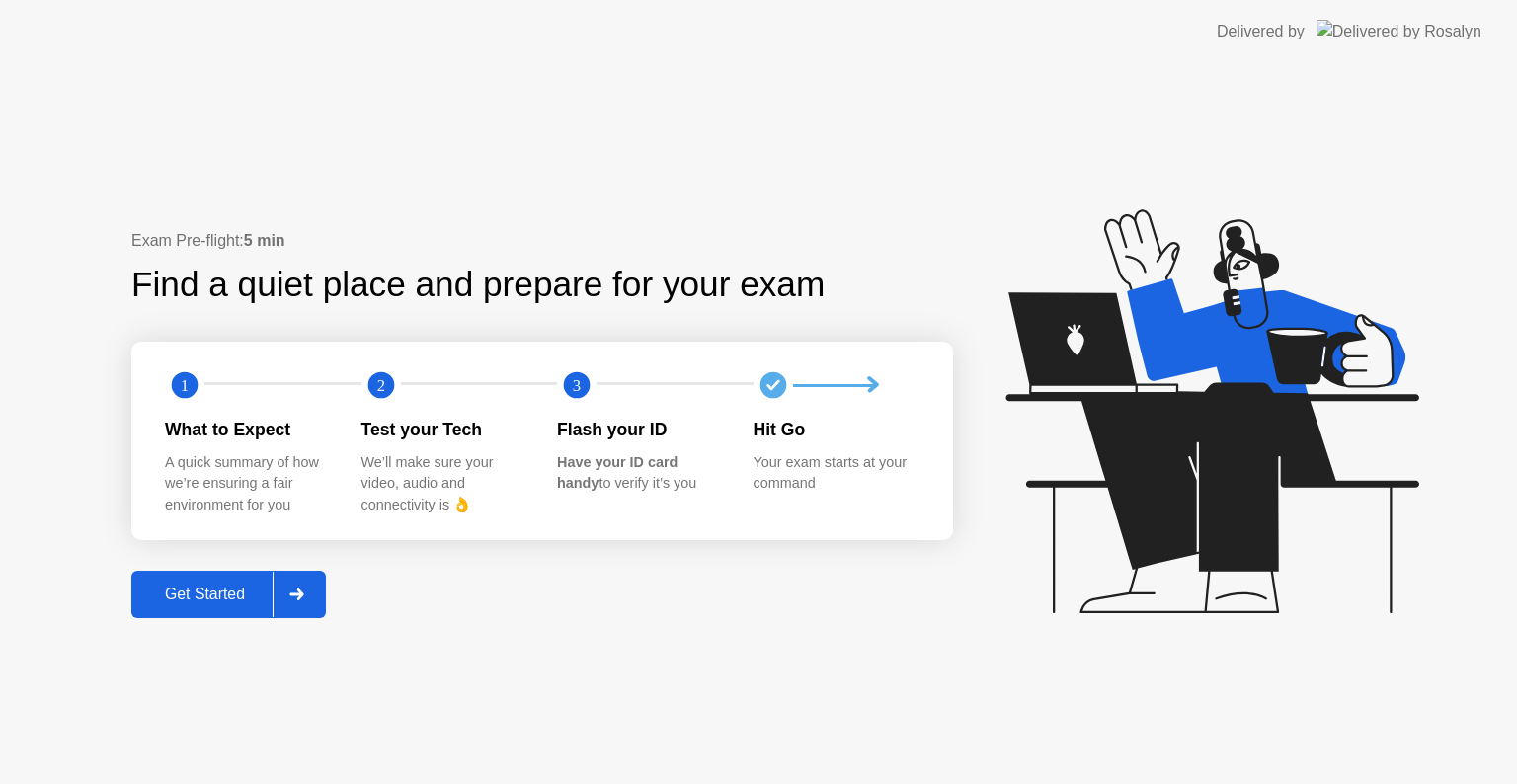 click 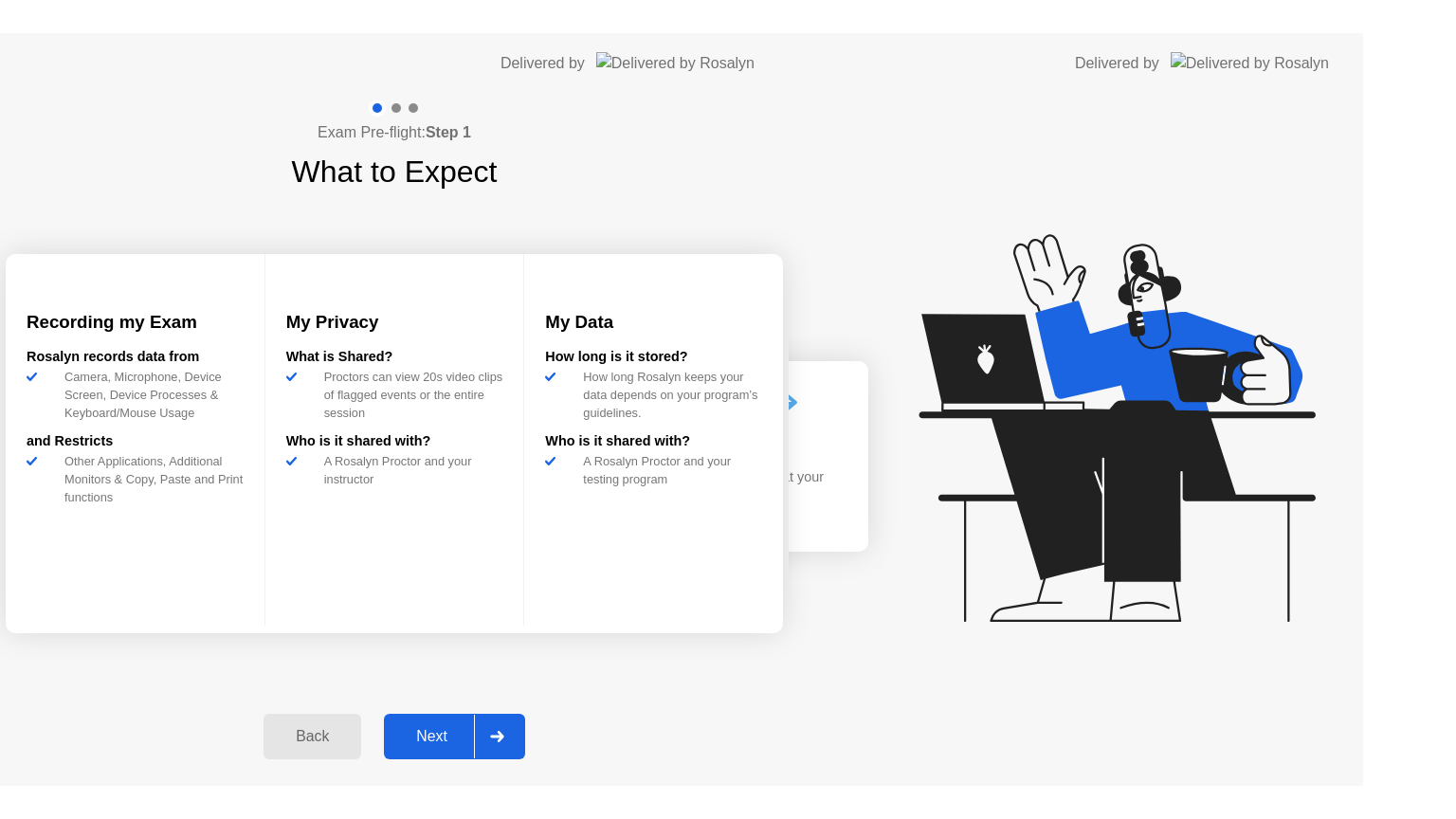 scroll, scrollTop: 0, scrollLeft: 0, axis: both 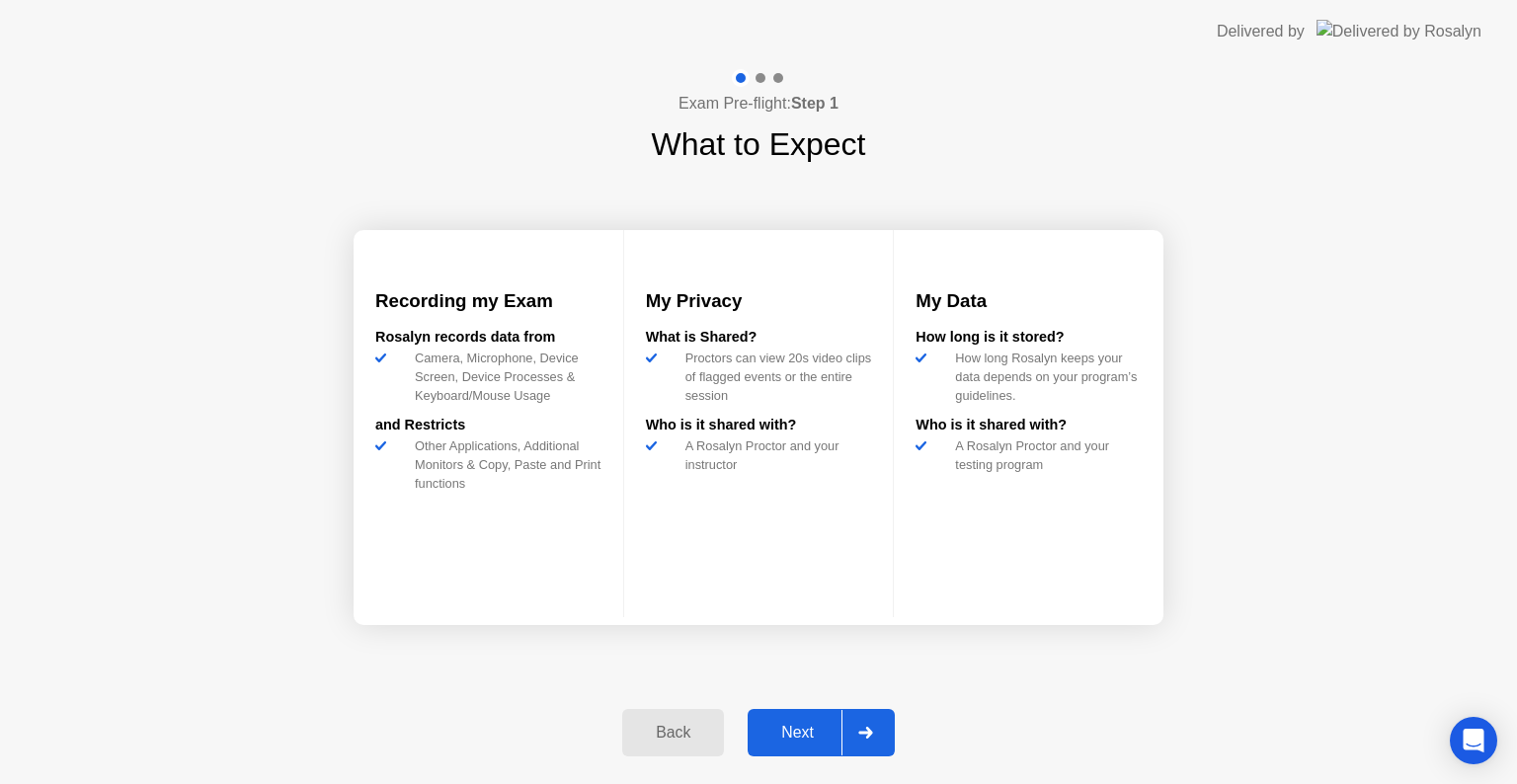 click on "Next" 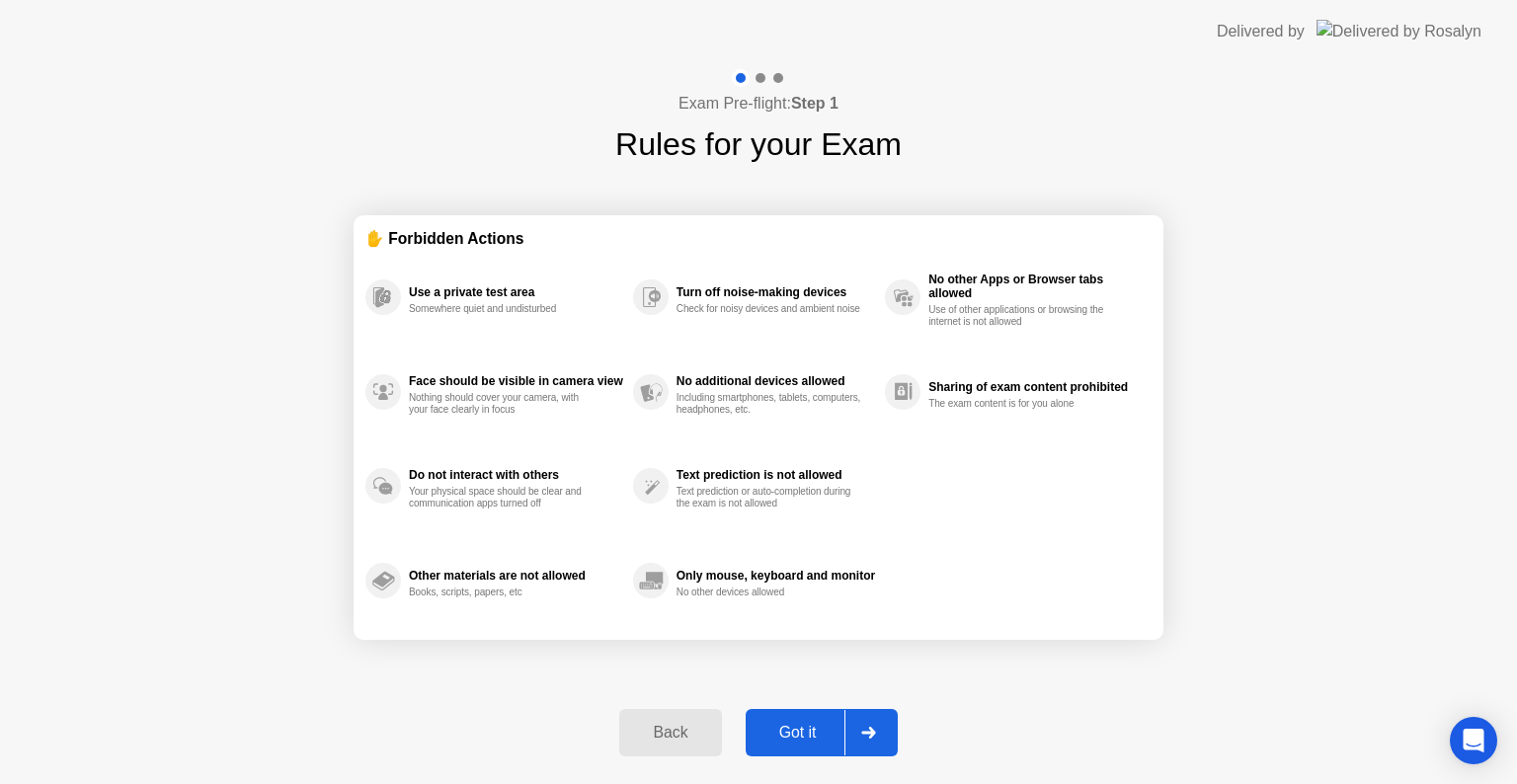 click 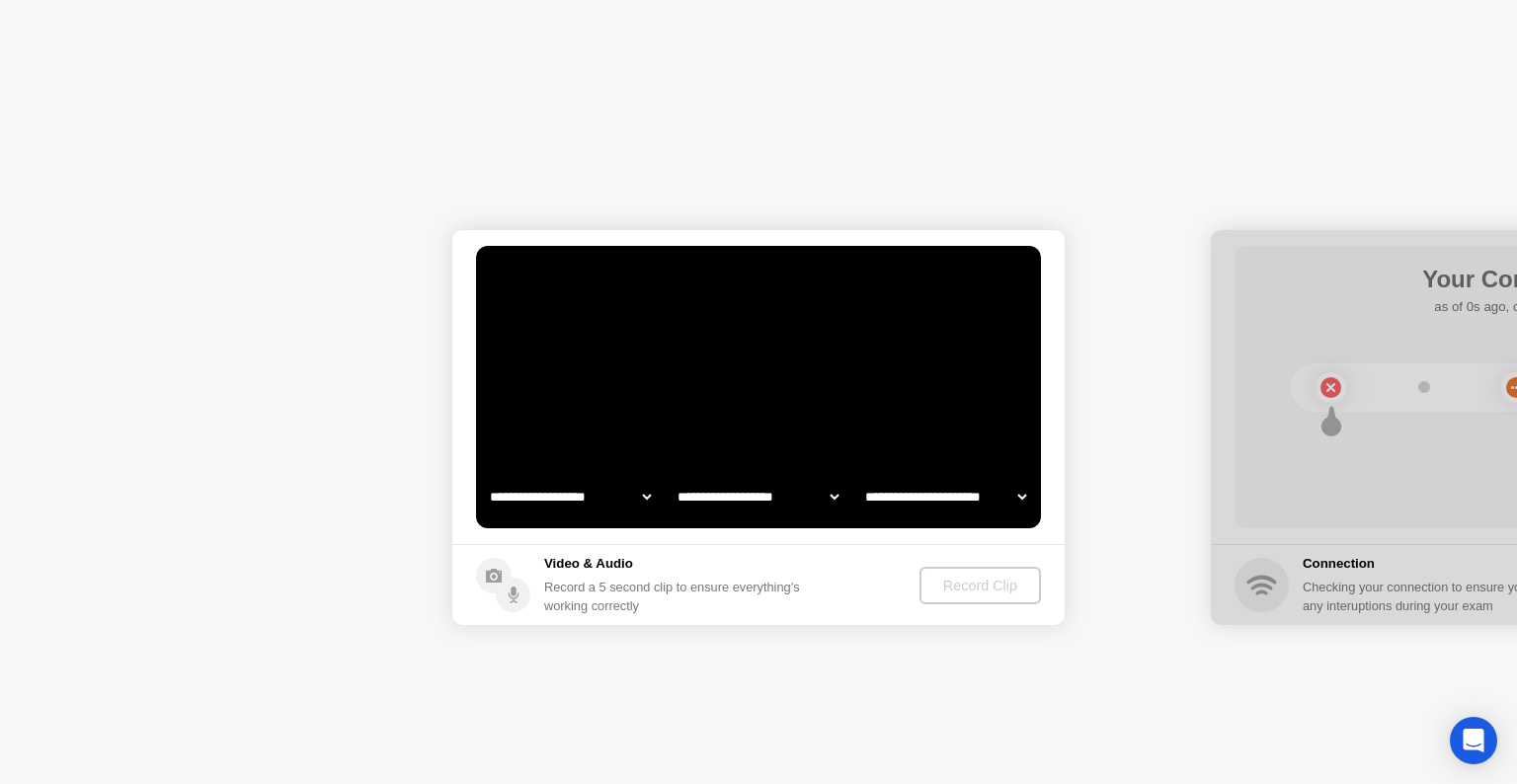 select on "**********" 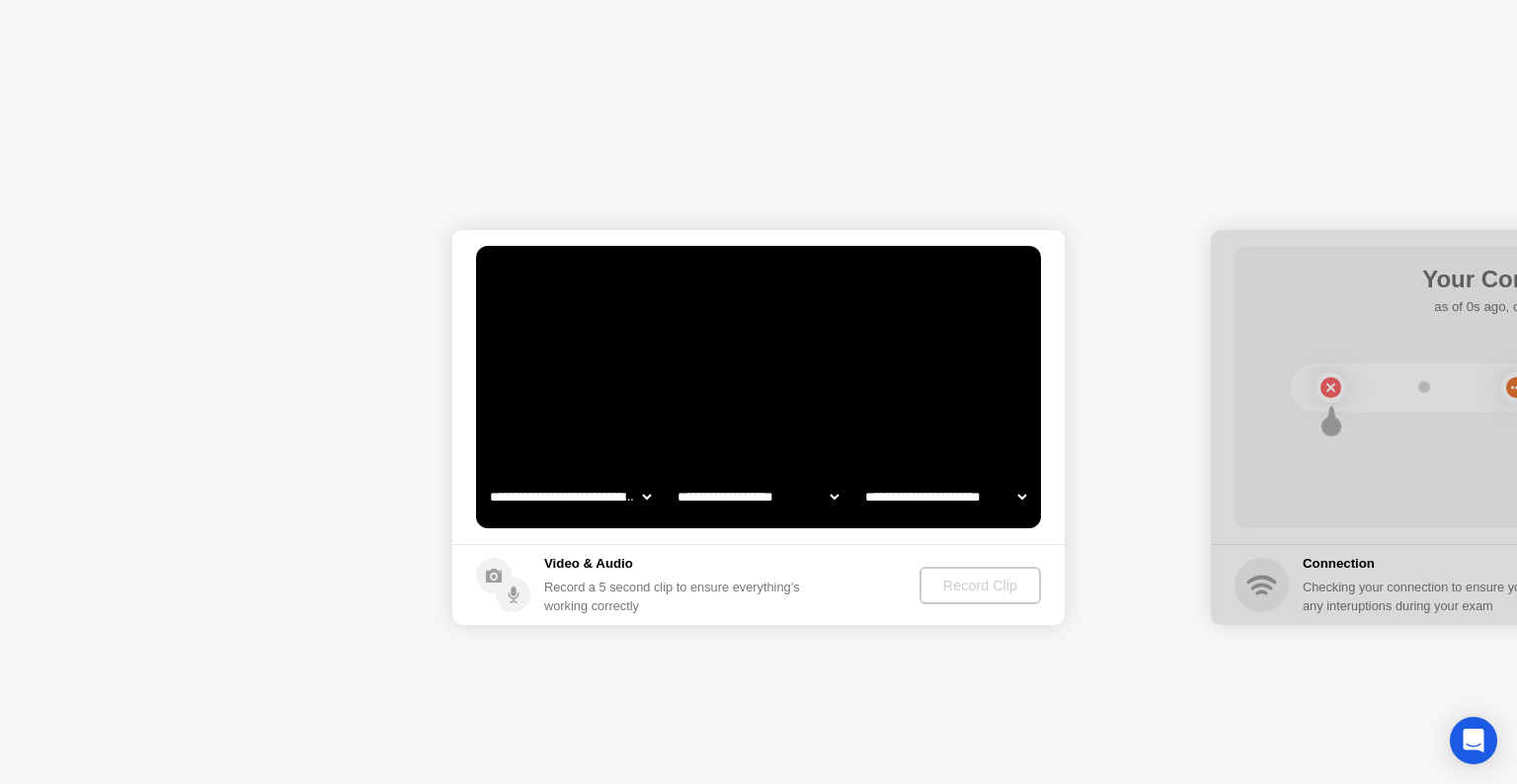 select on "*******" 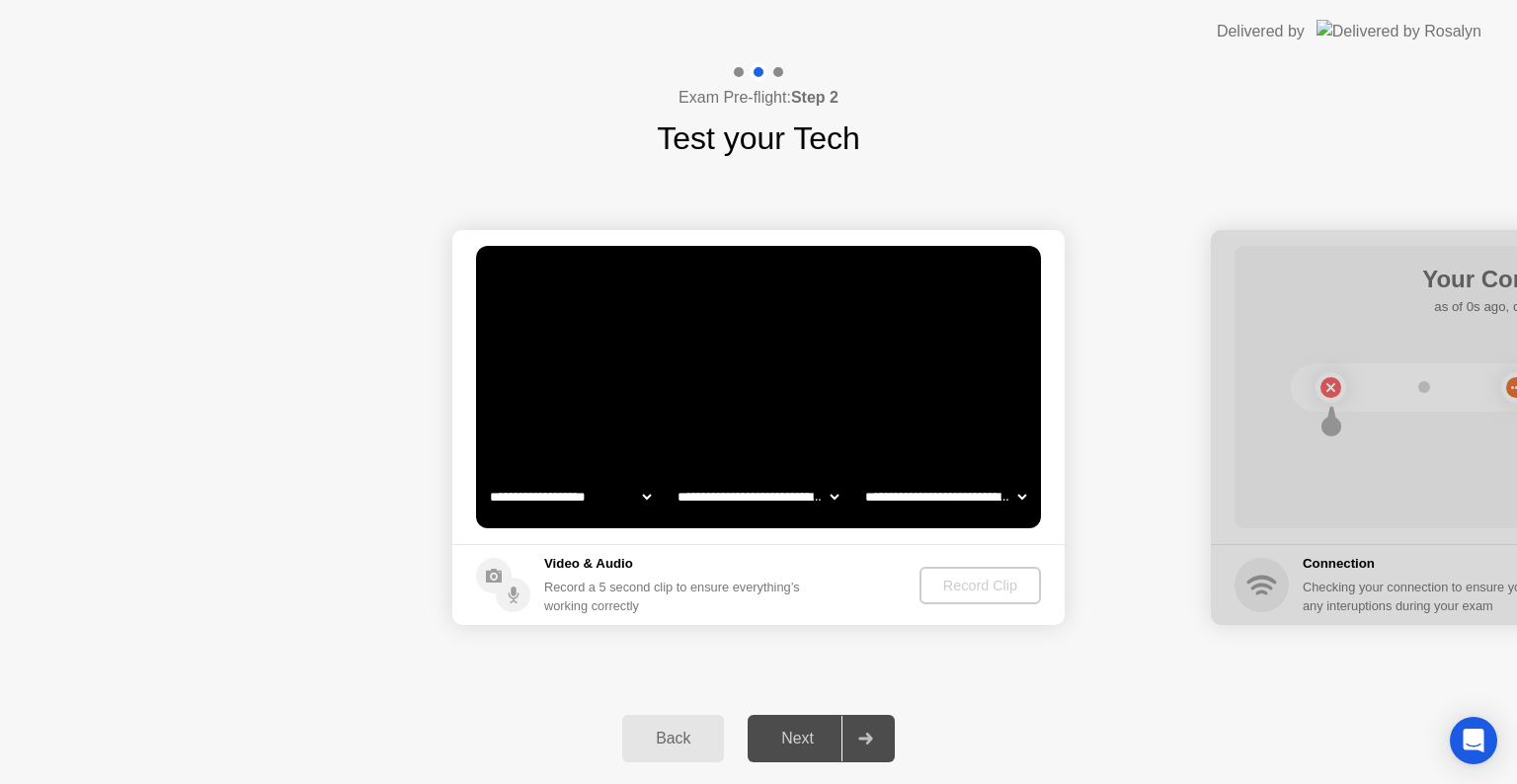 select on "**********" 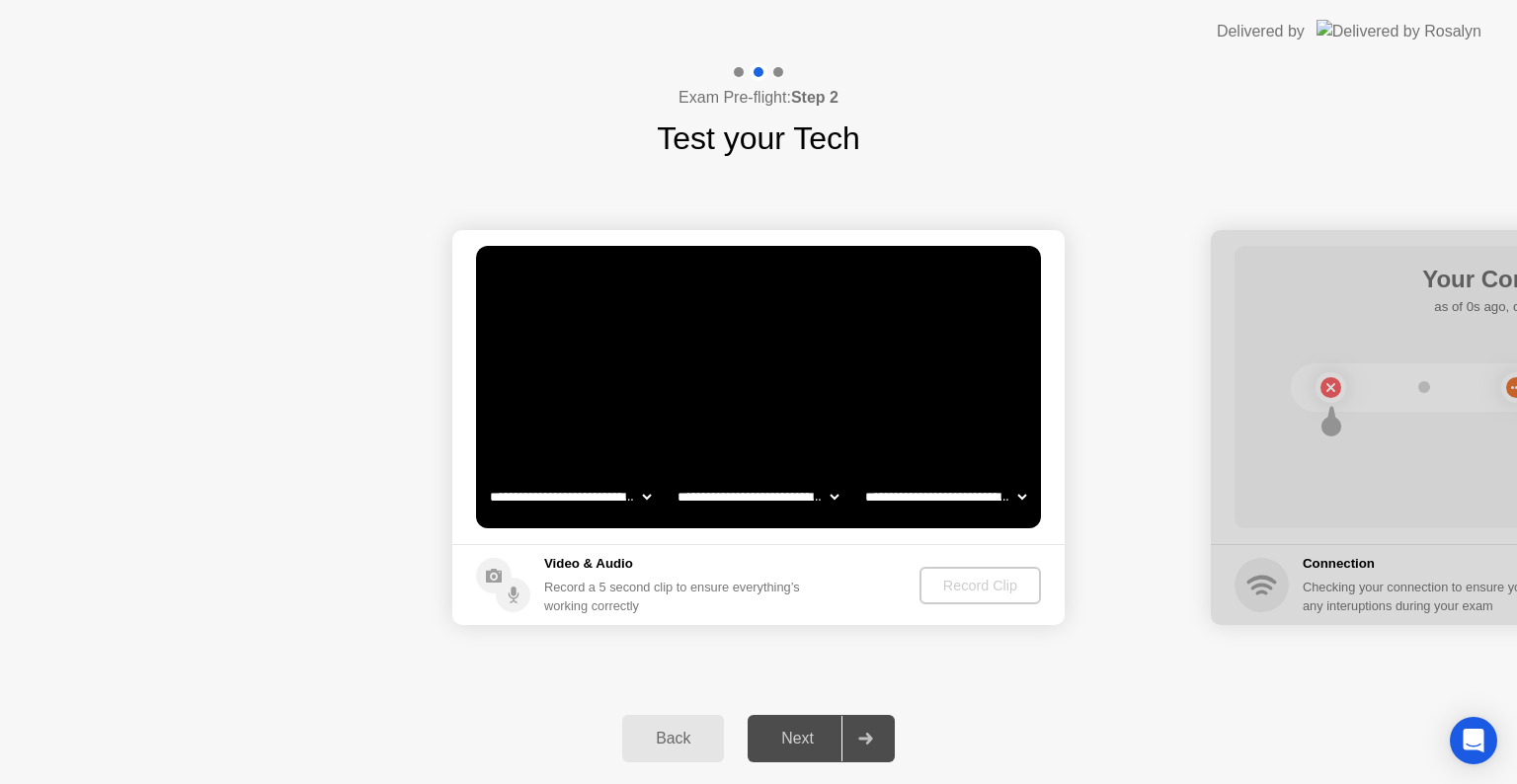 click on "Back" 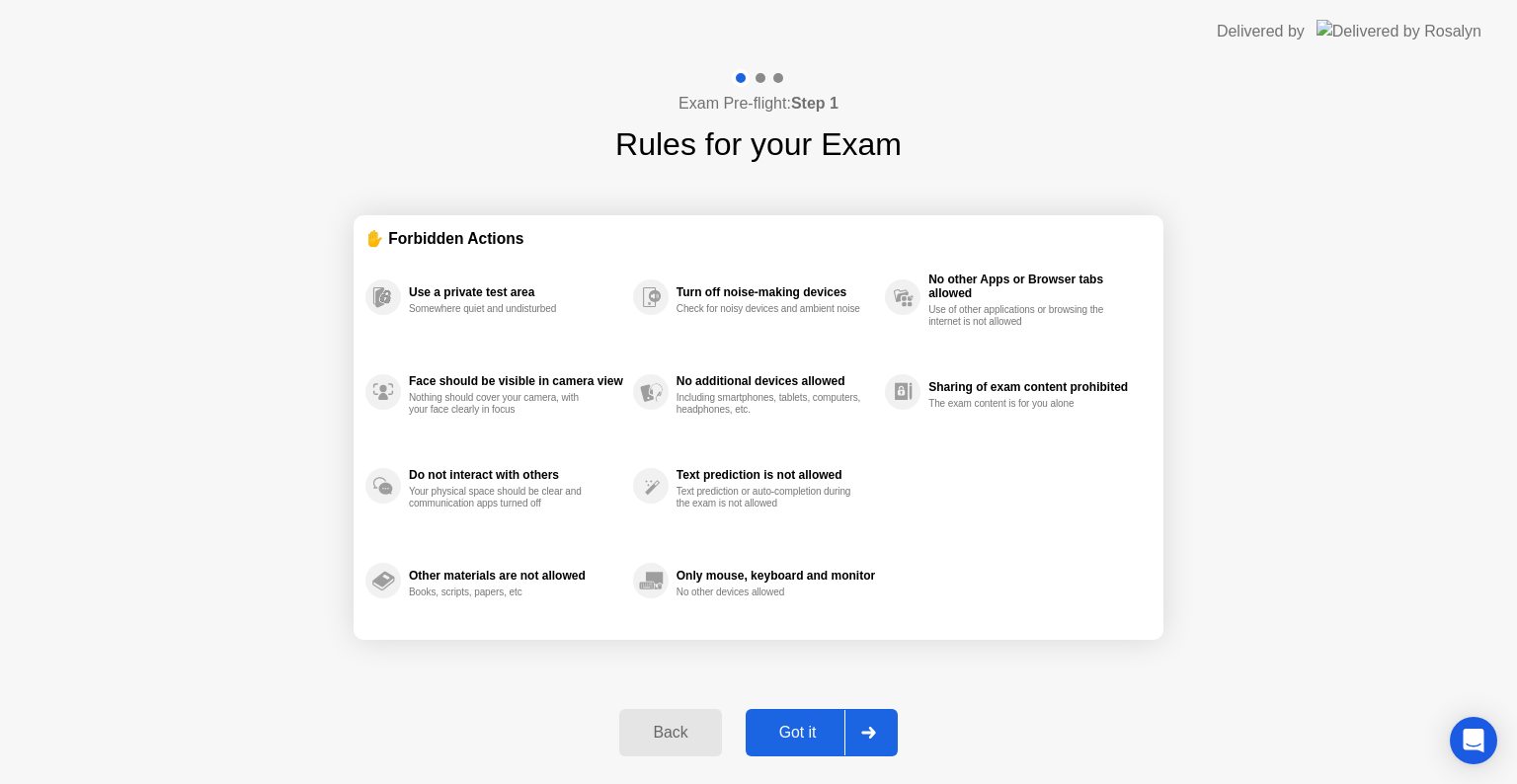 click on "Got it" 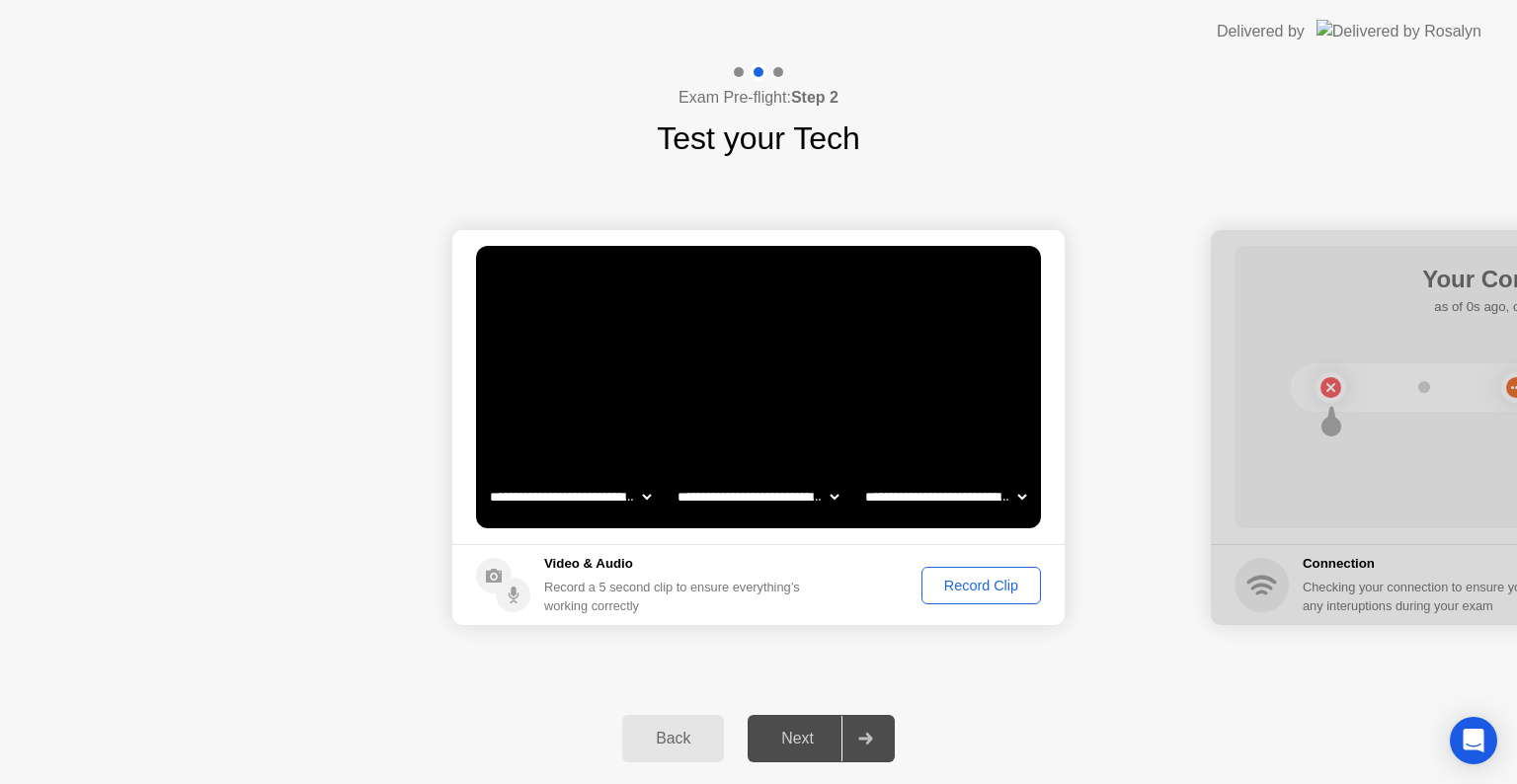 click on "Record Clip" 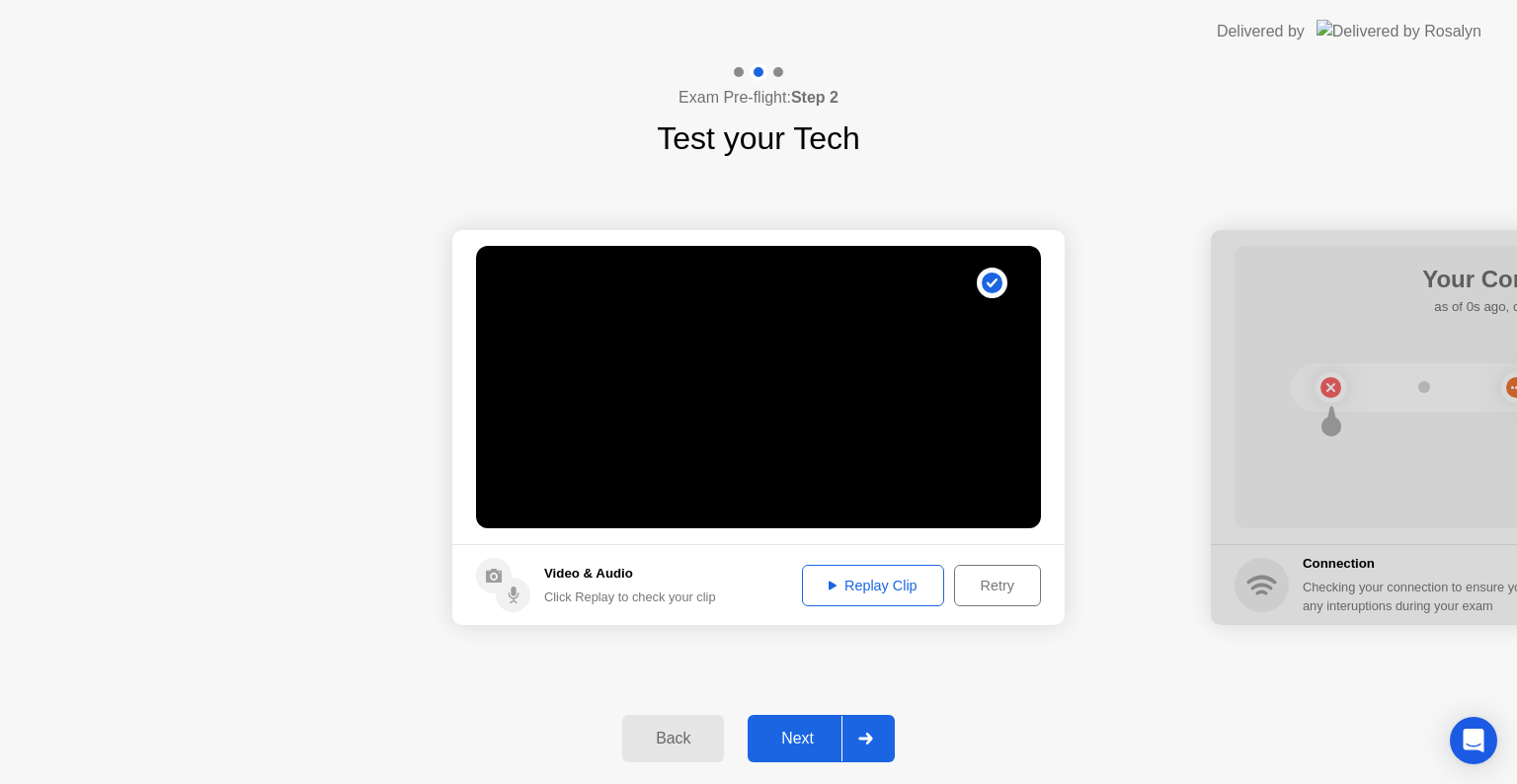 click 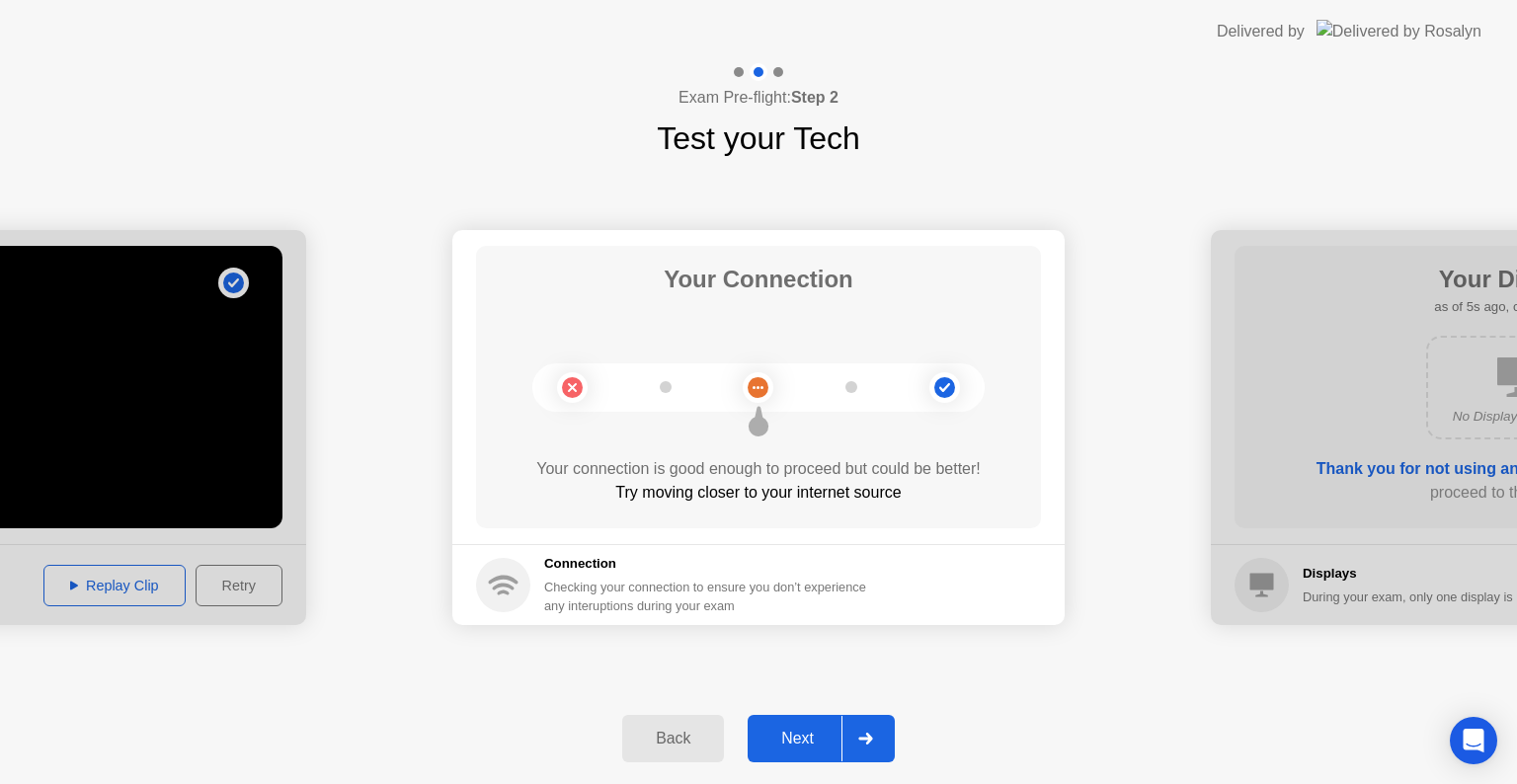 click 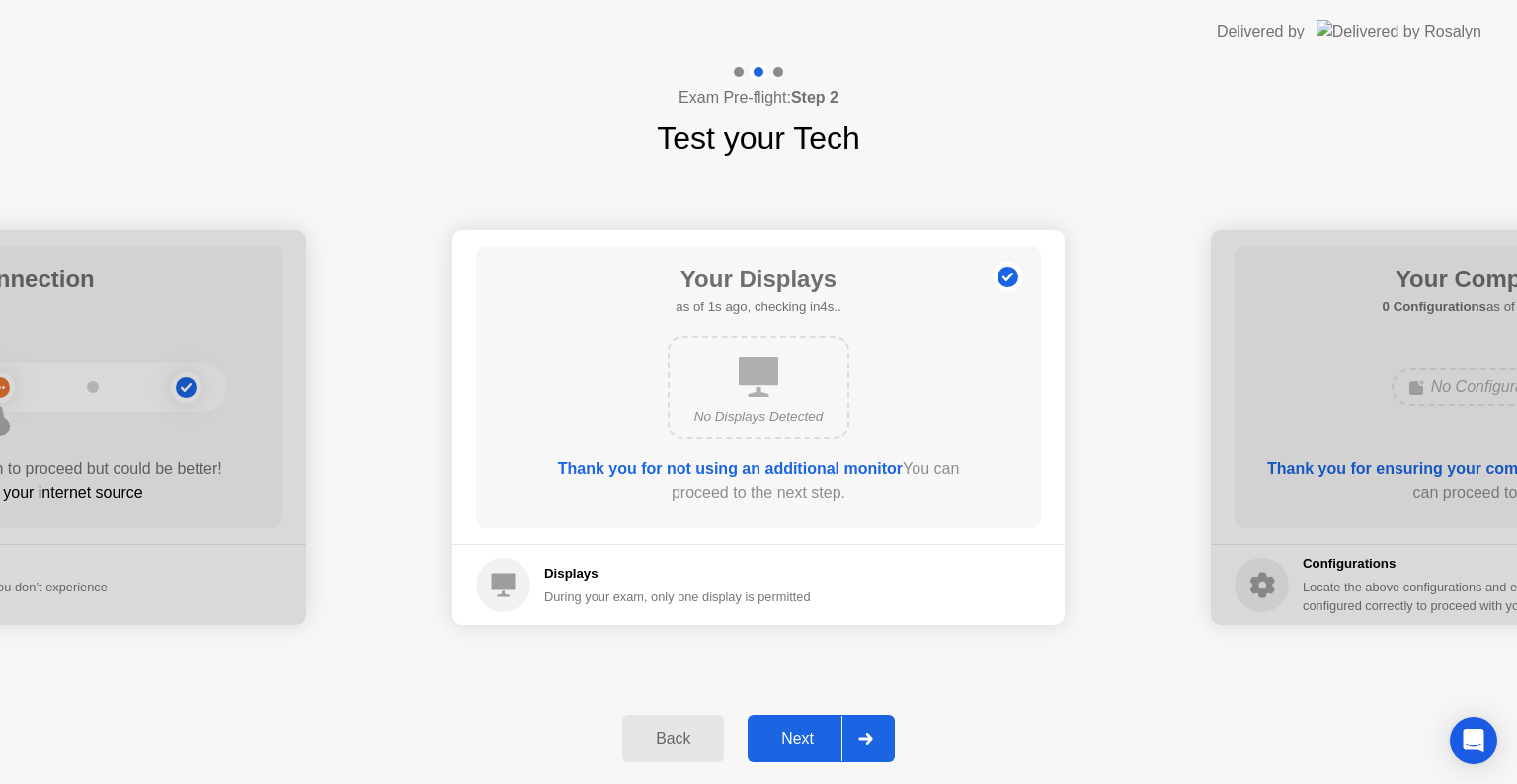 click on "Next" 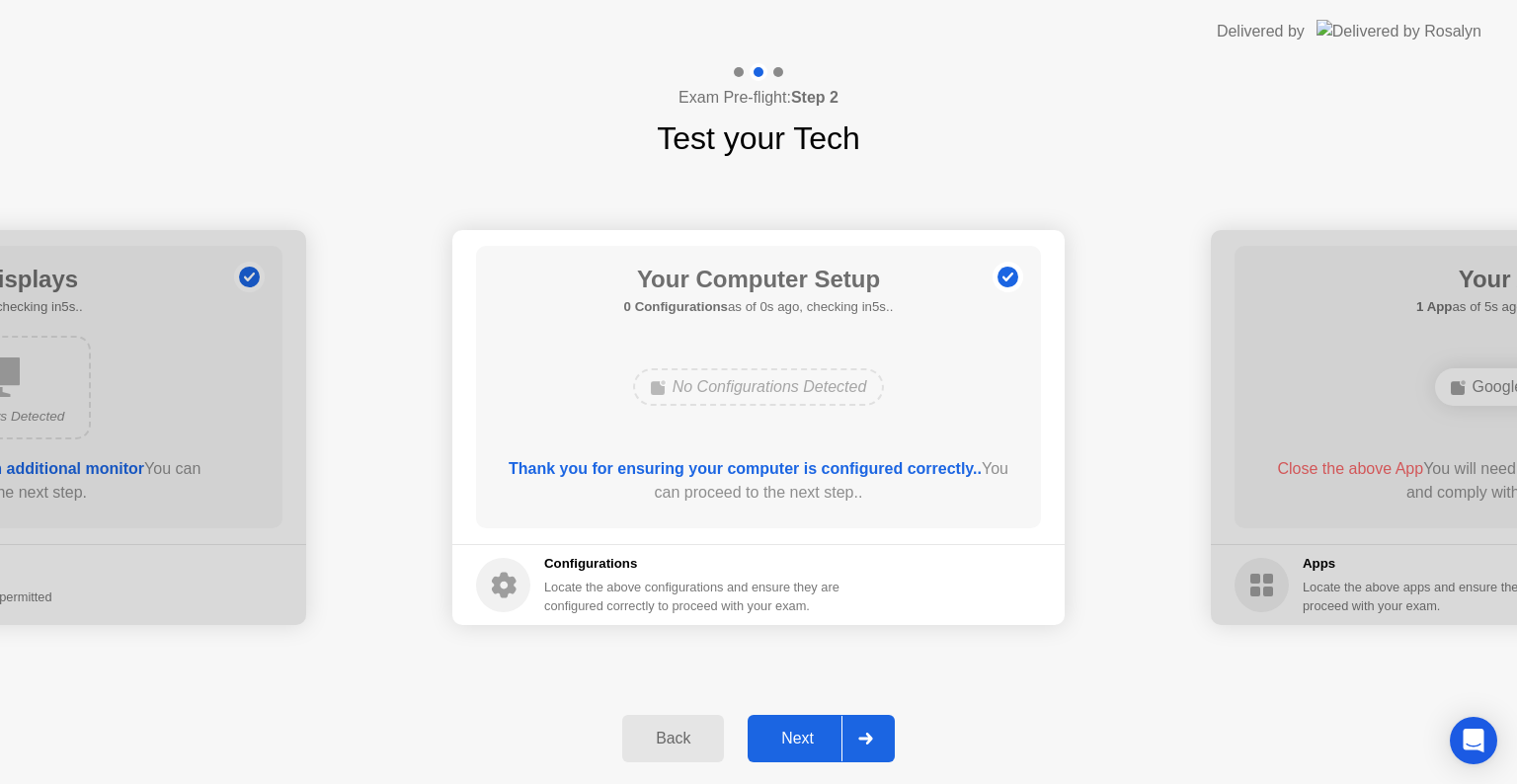 click on "Next" 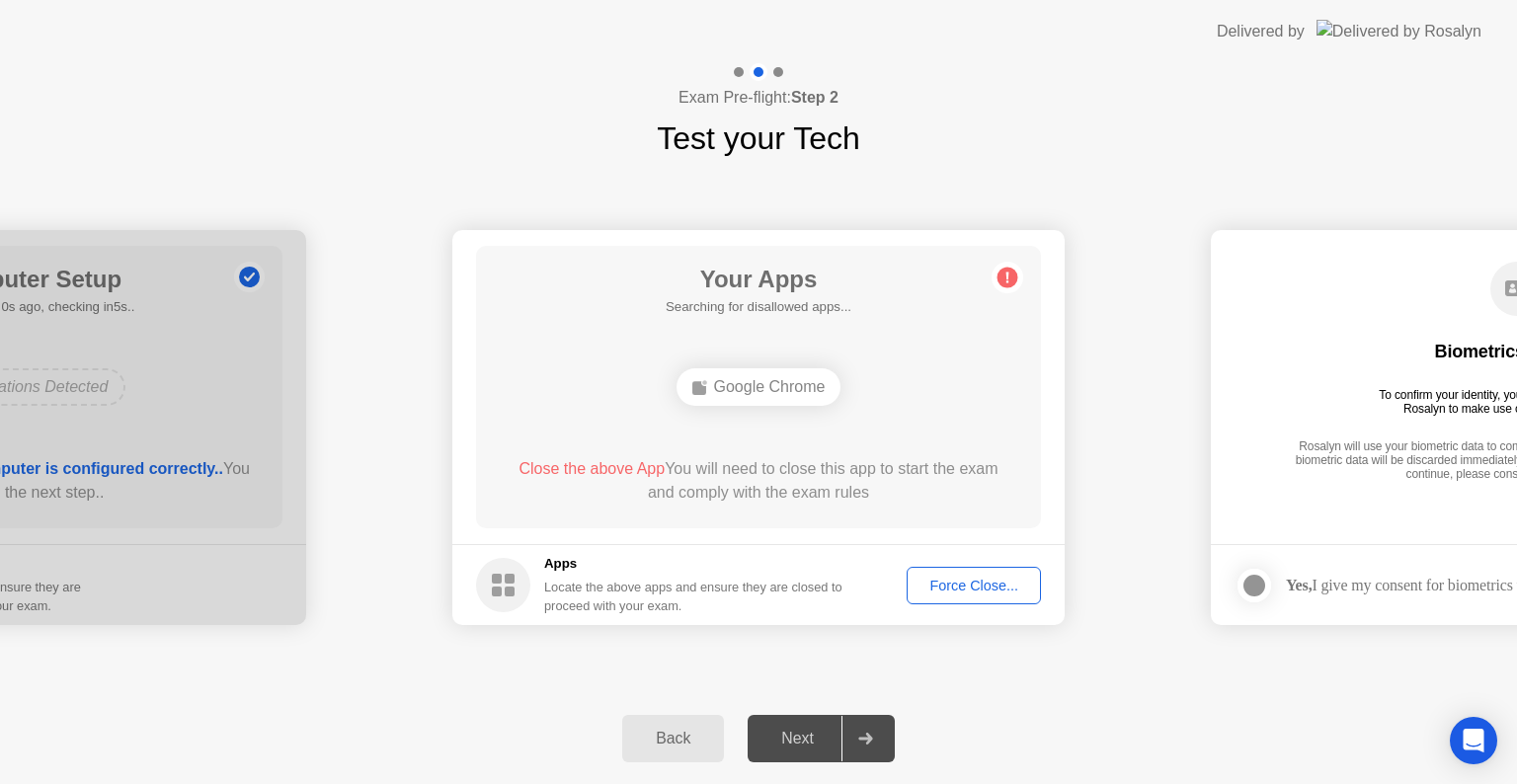 click on "Force Close..." 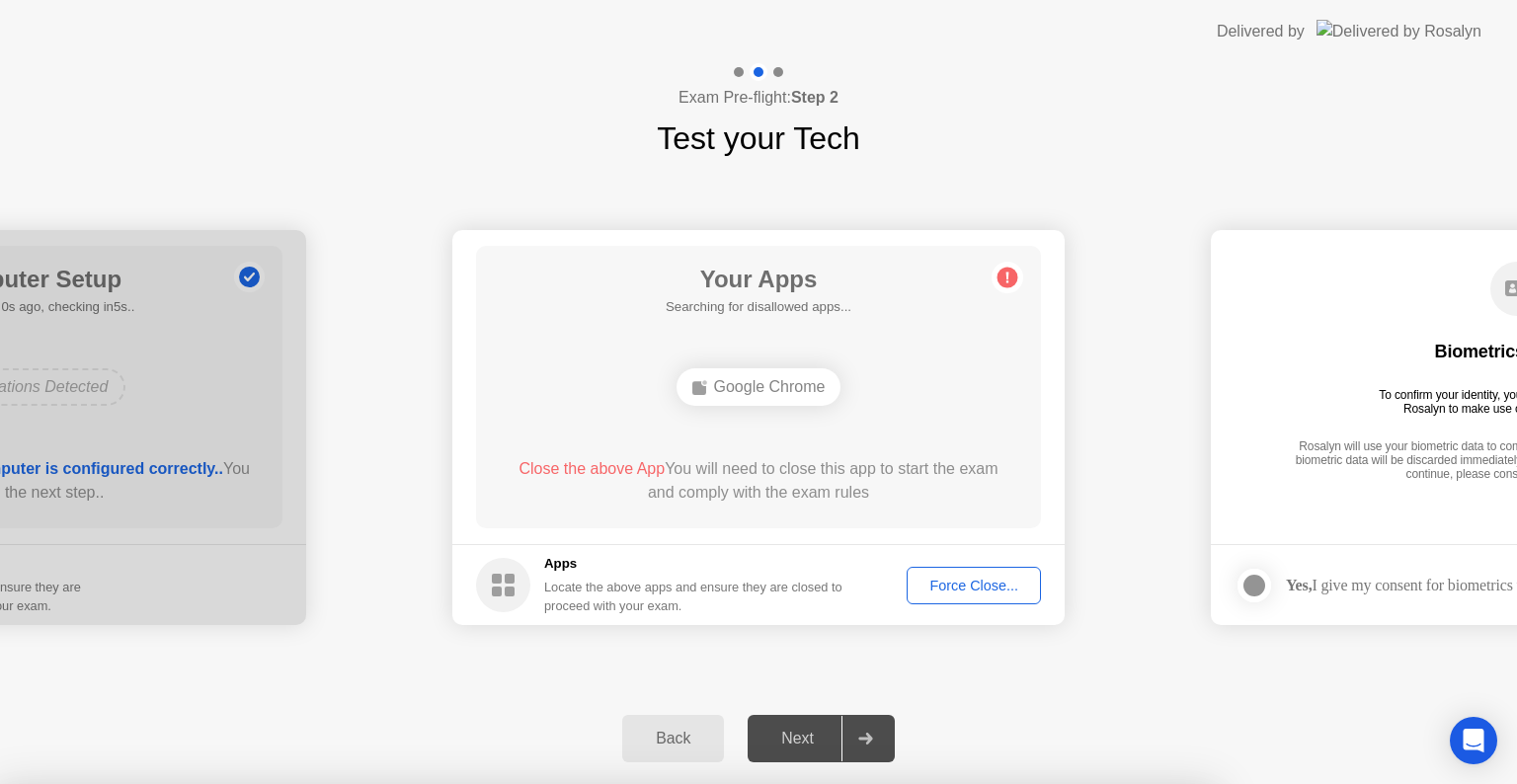 click on "Confirm" at bounding box center (673, 1057) 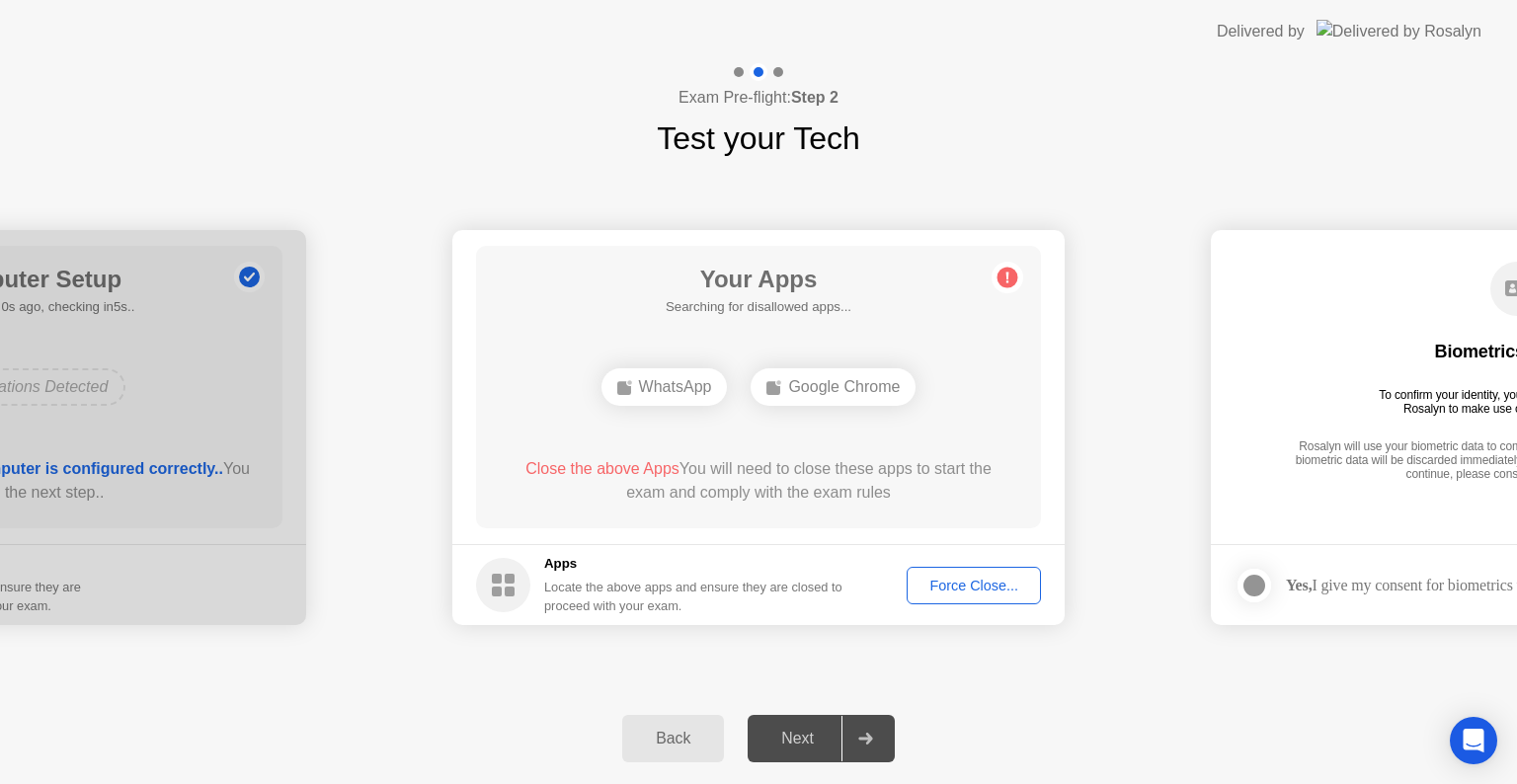 click on "Force Close..." 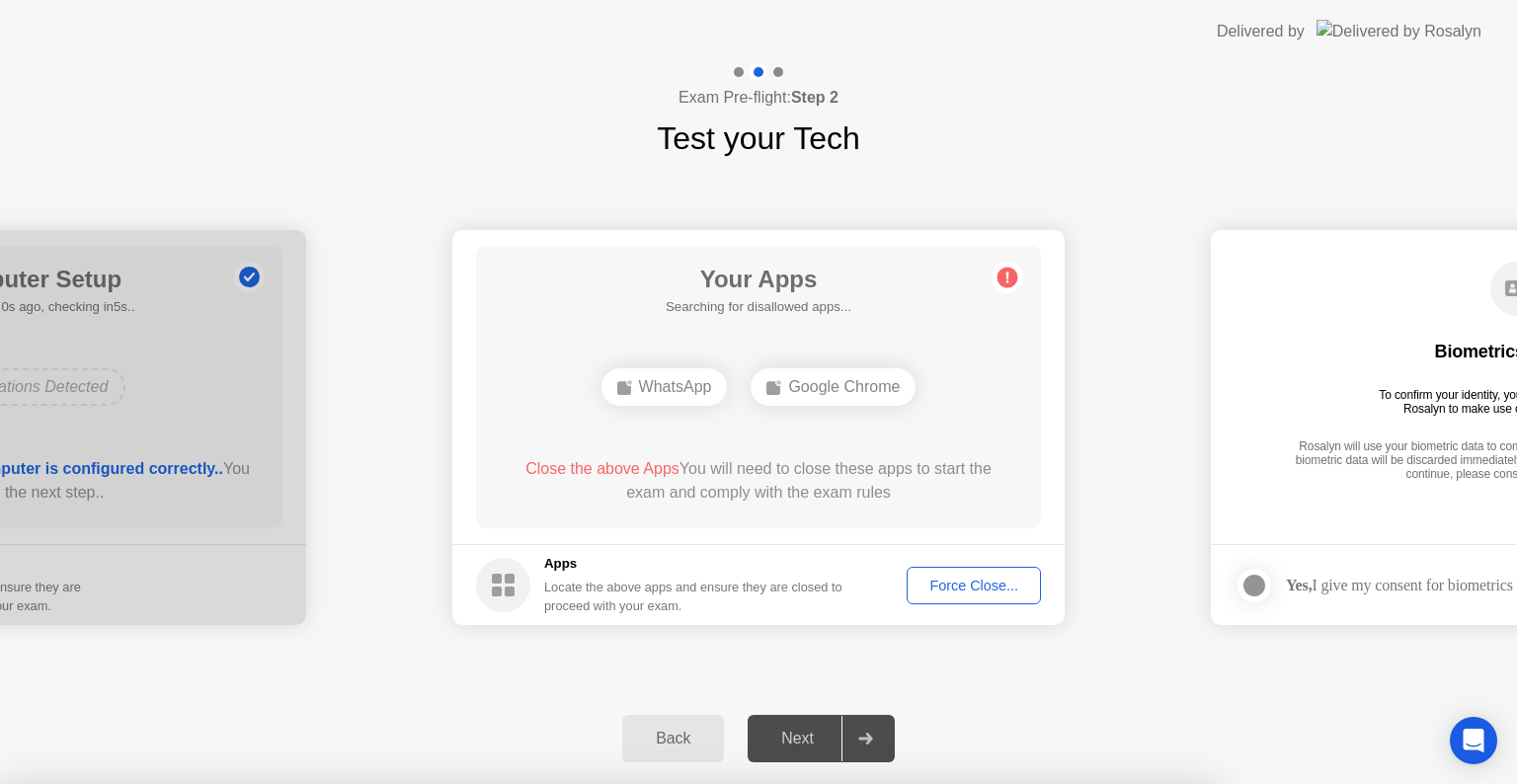 click on "Confirm" at bounding box center [673, 1057] 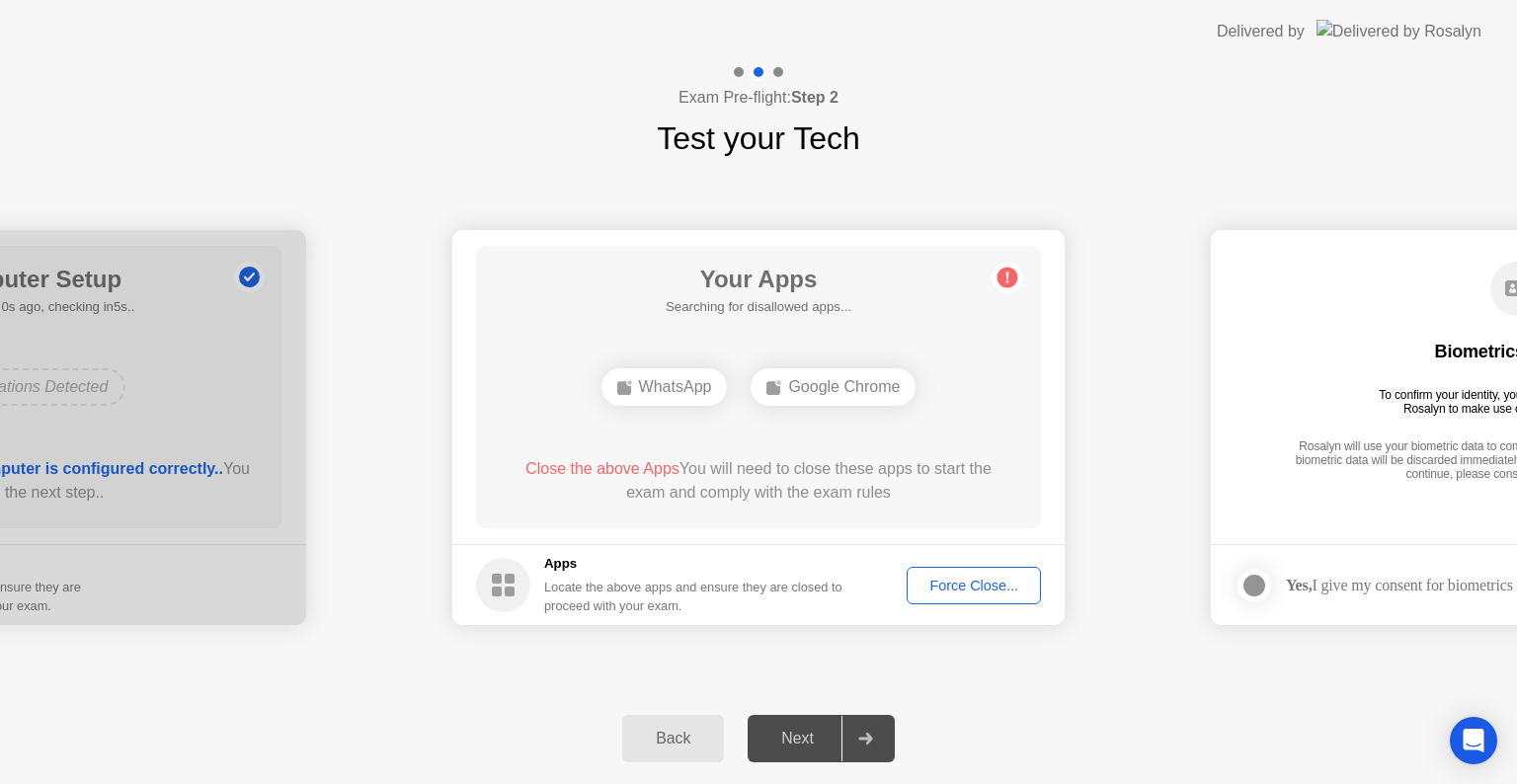 click on "Force Close..." 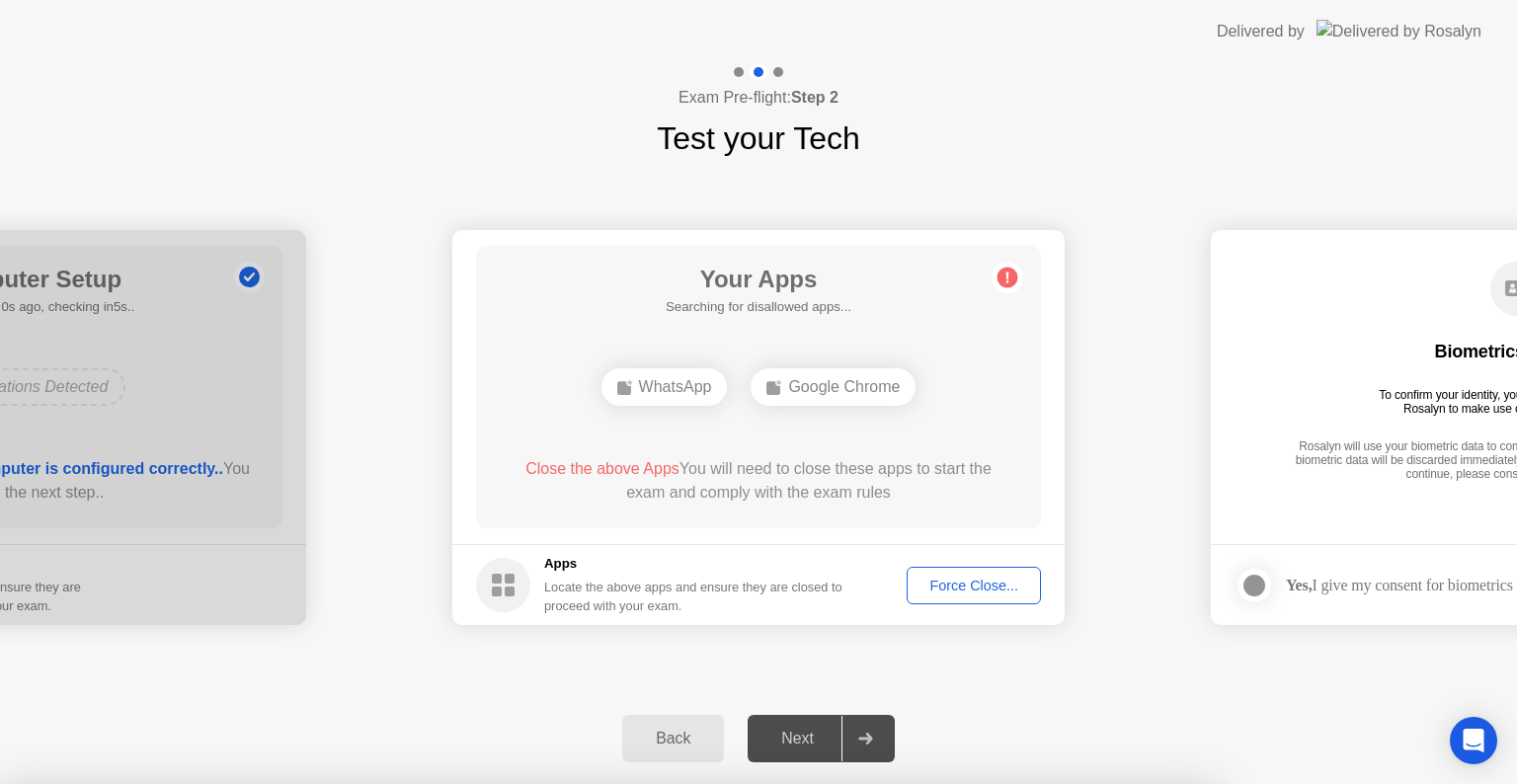 click on "Confirm" at bounding box center [673, 1057] 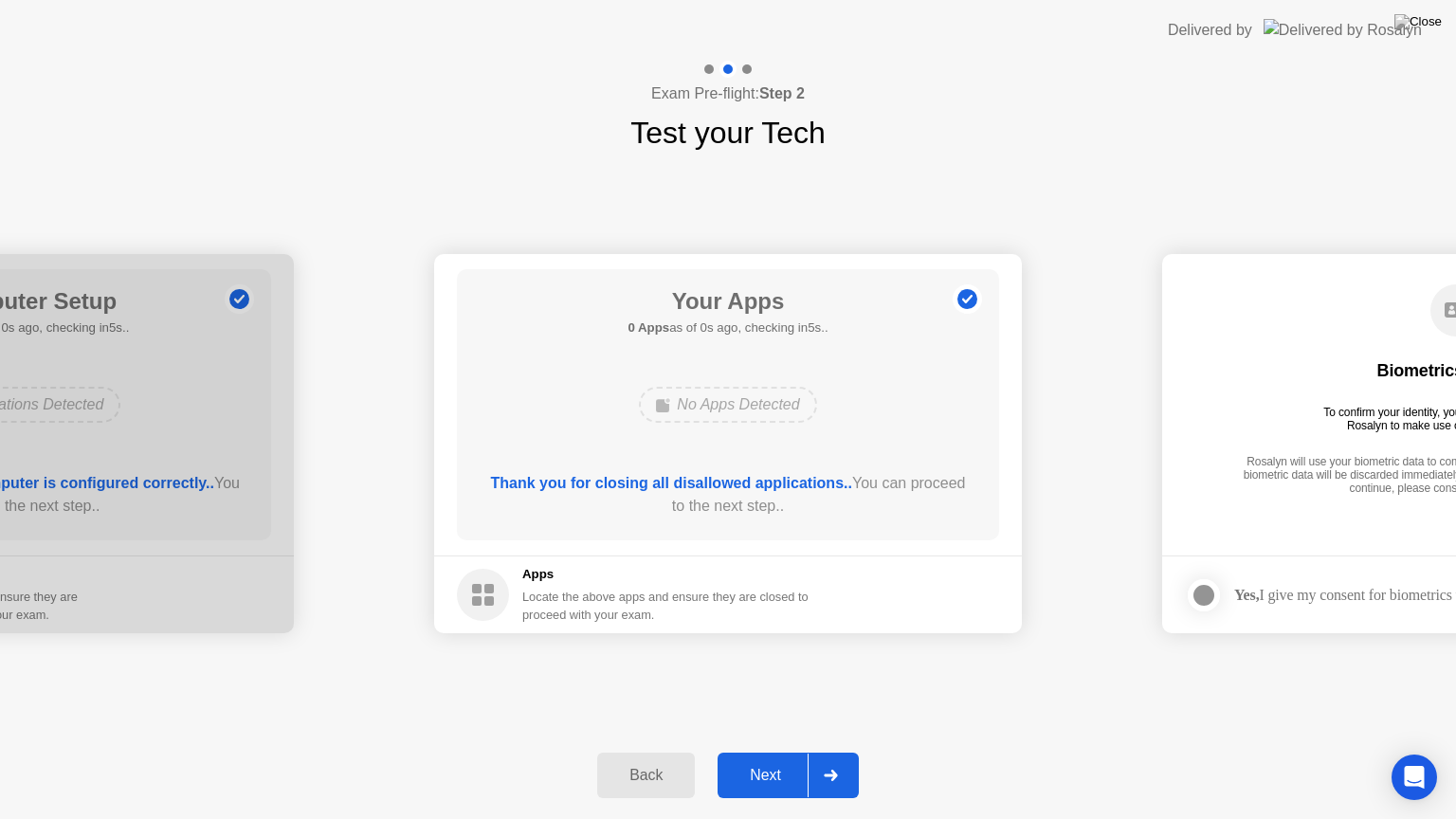click 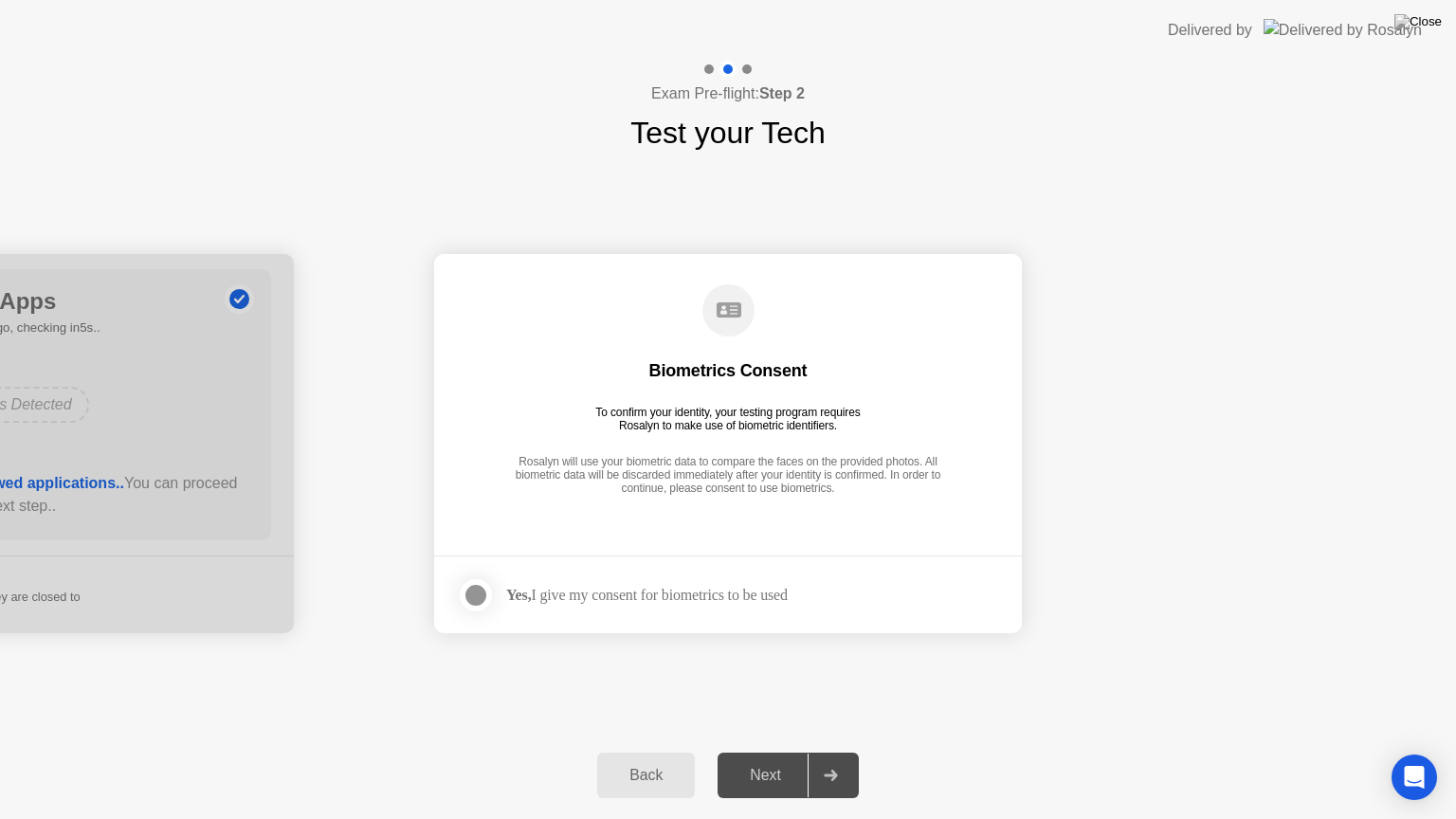 click 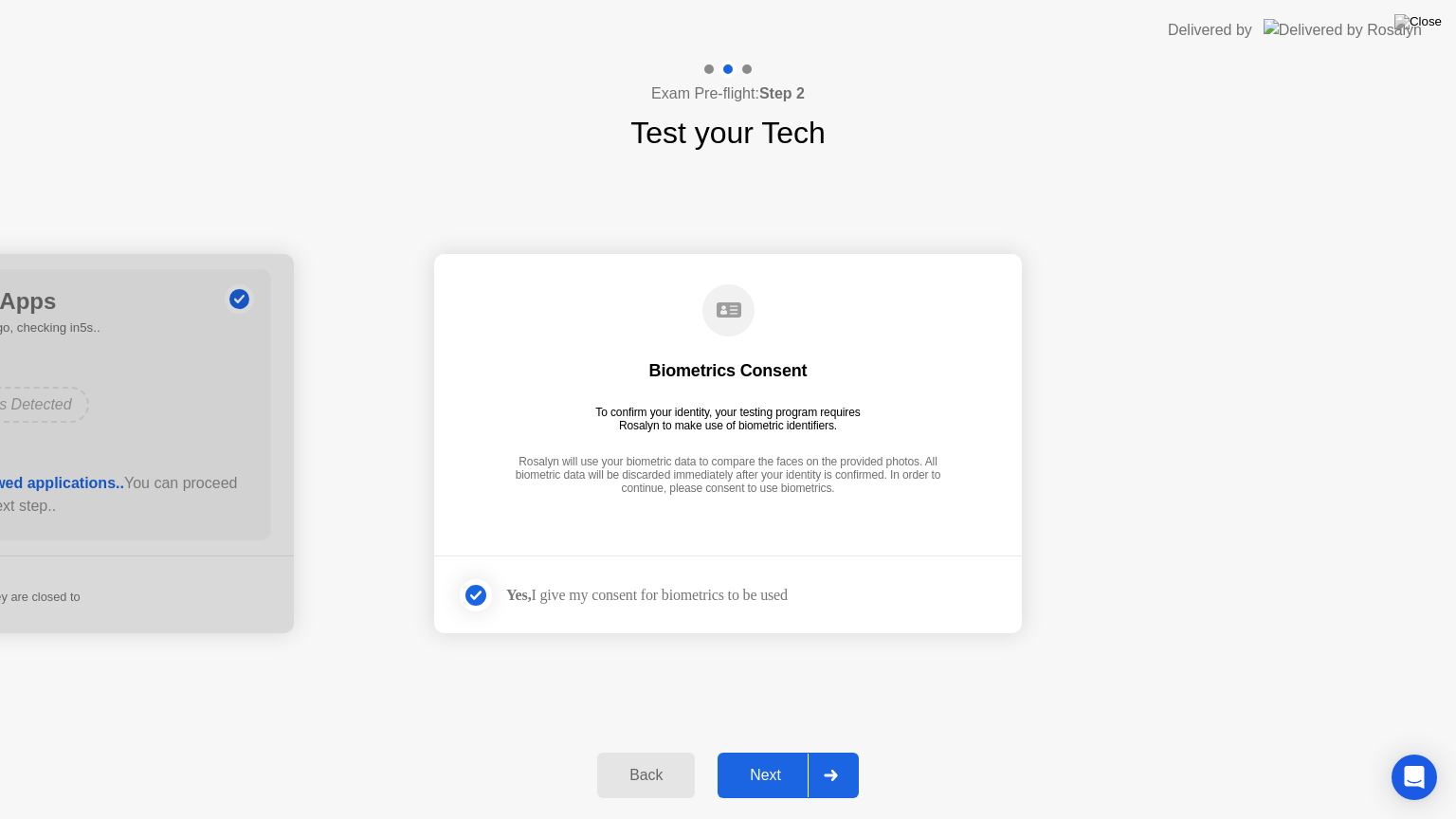 click 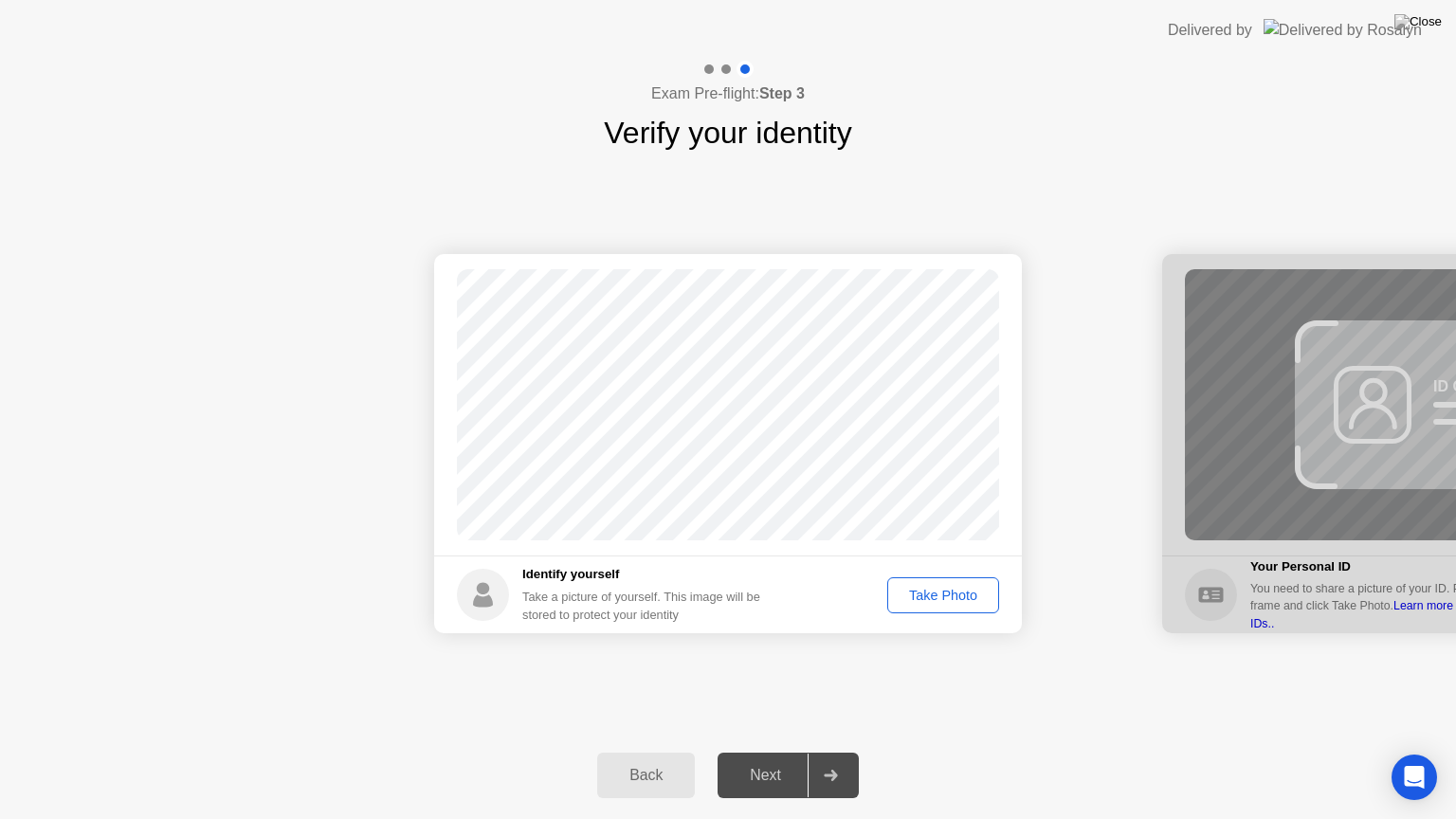 click on "Take Photo" 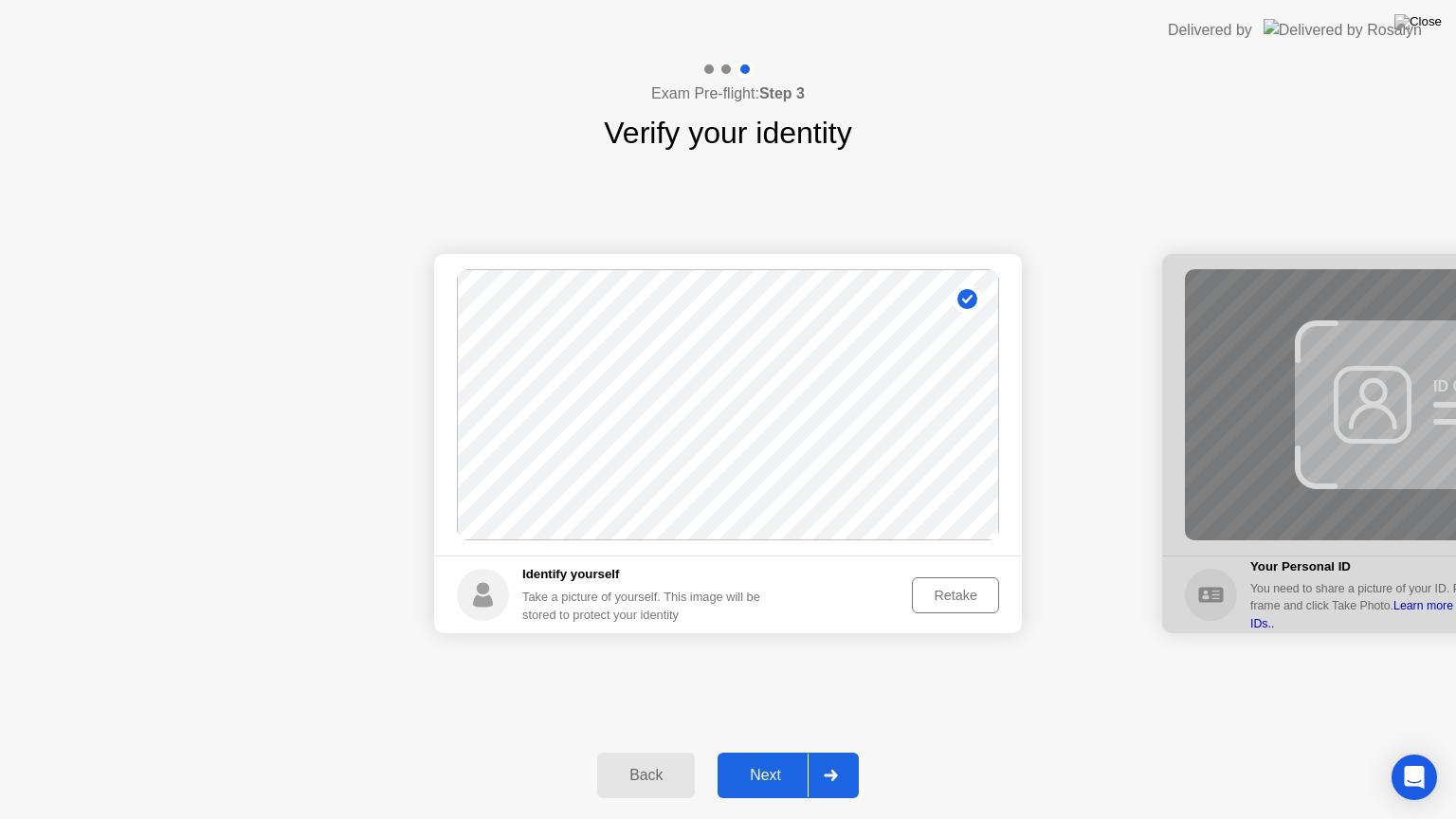 click on "Next" 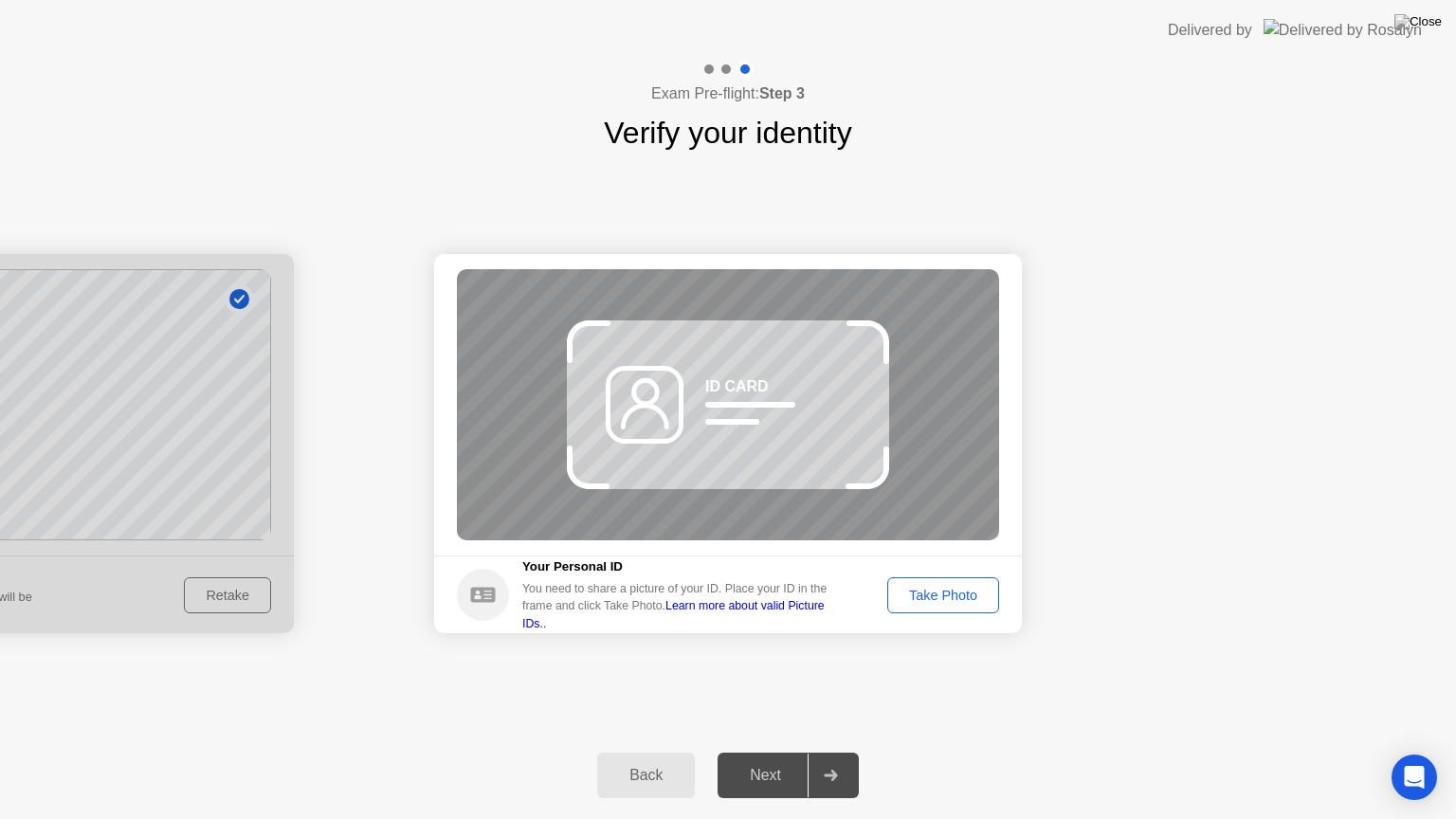click on "Back Next" 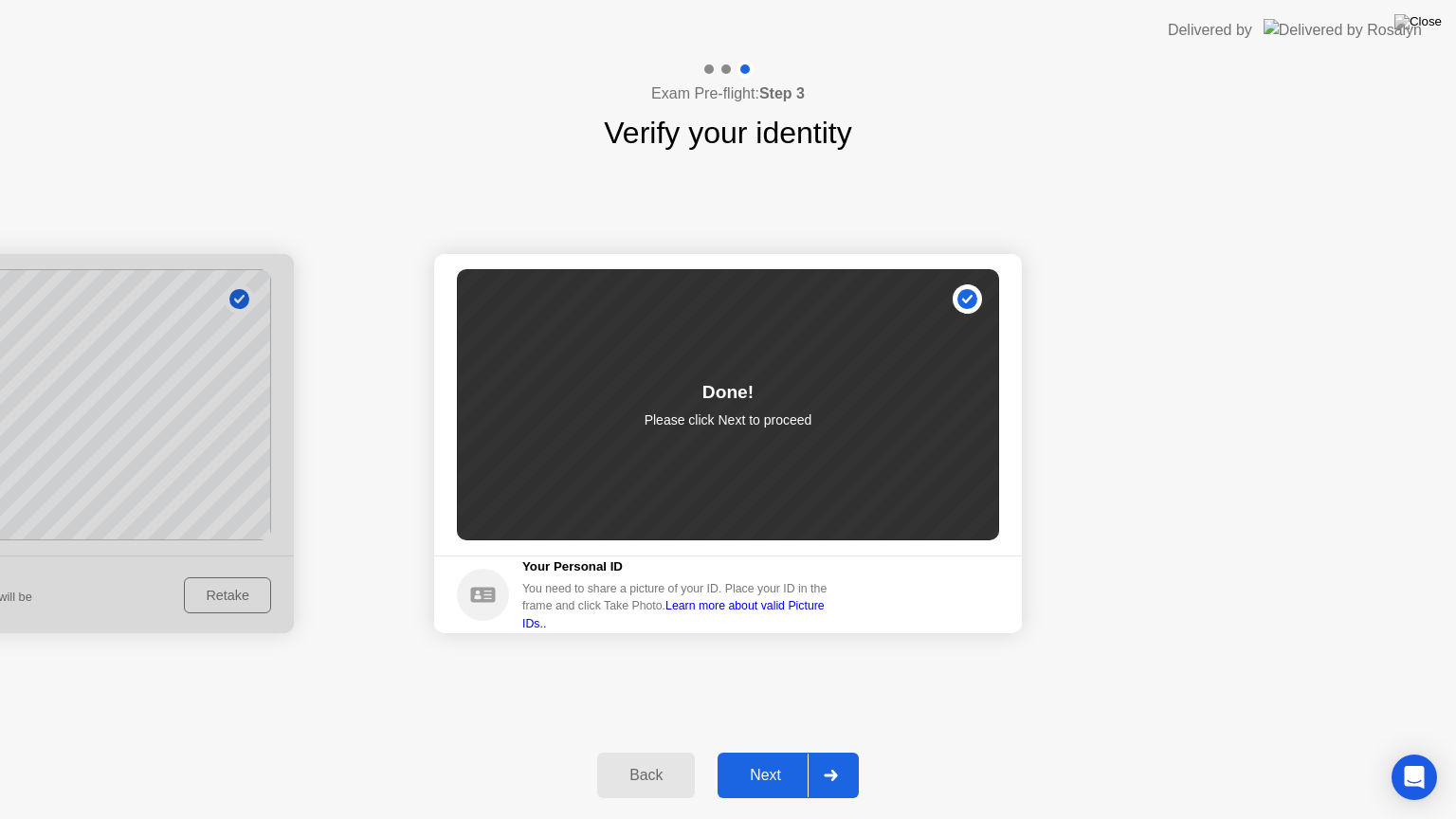 click on "Next" 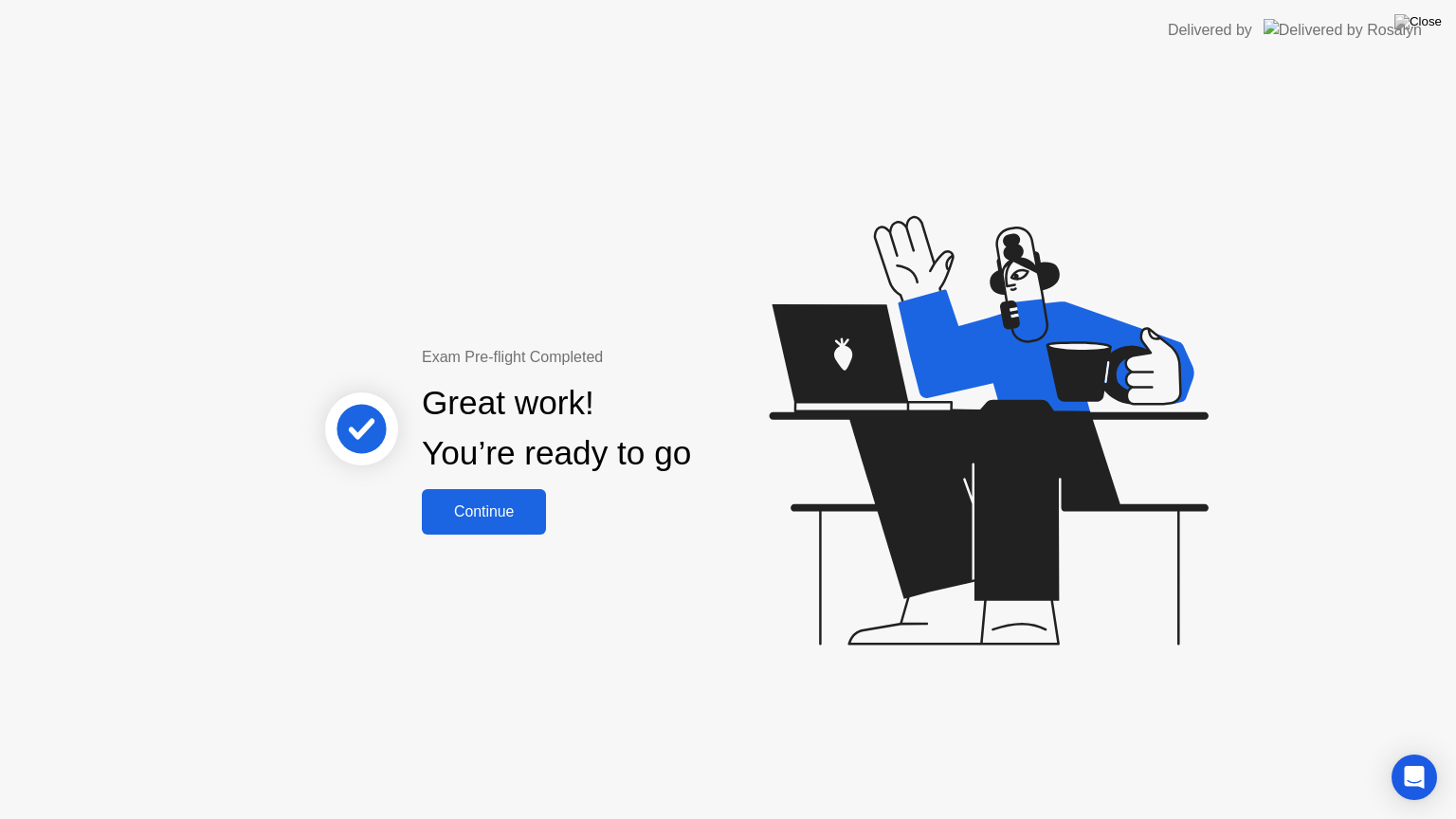 click on "Continue" 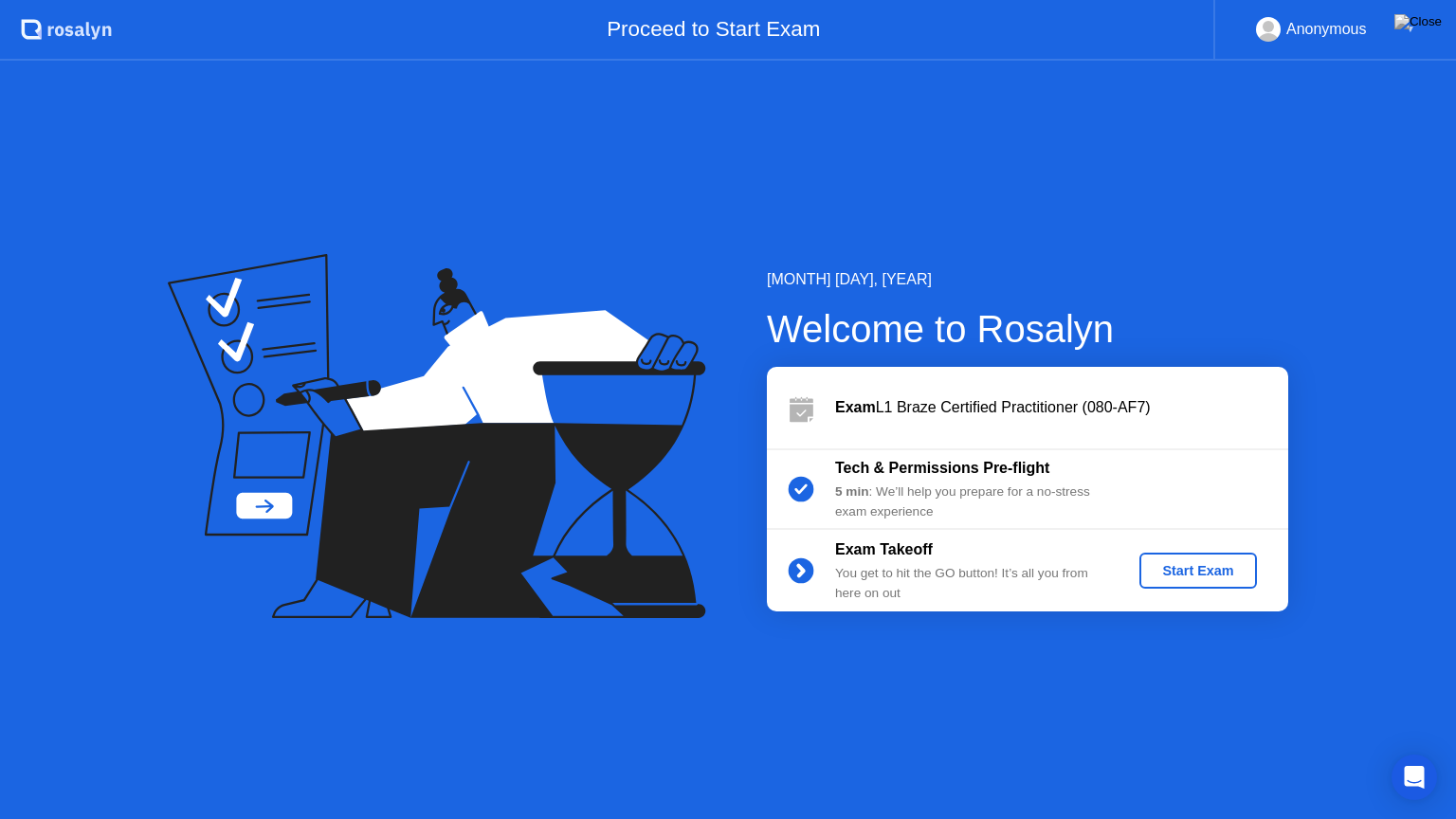 click on "Start Exam" 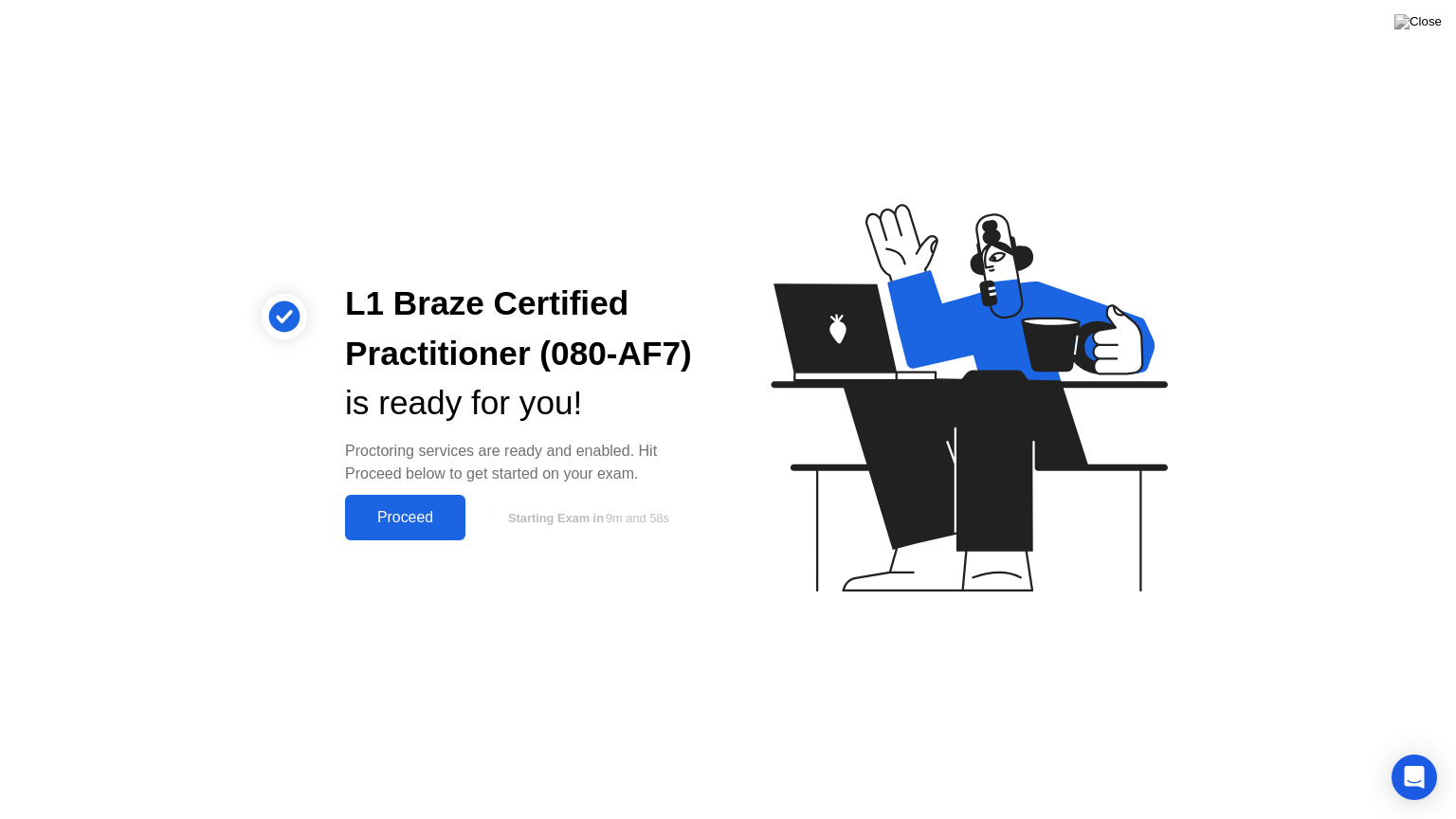 click on "Proceed" 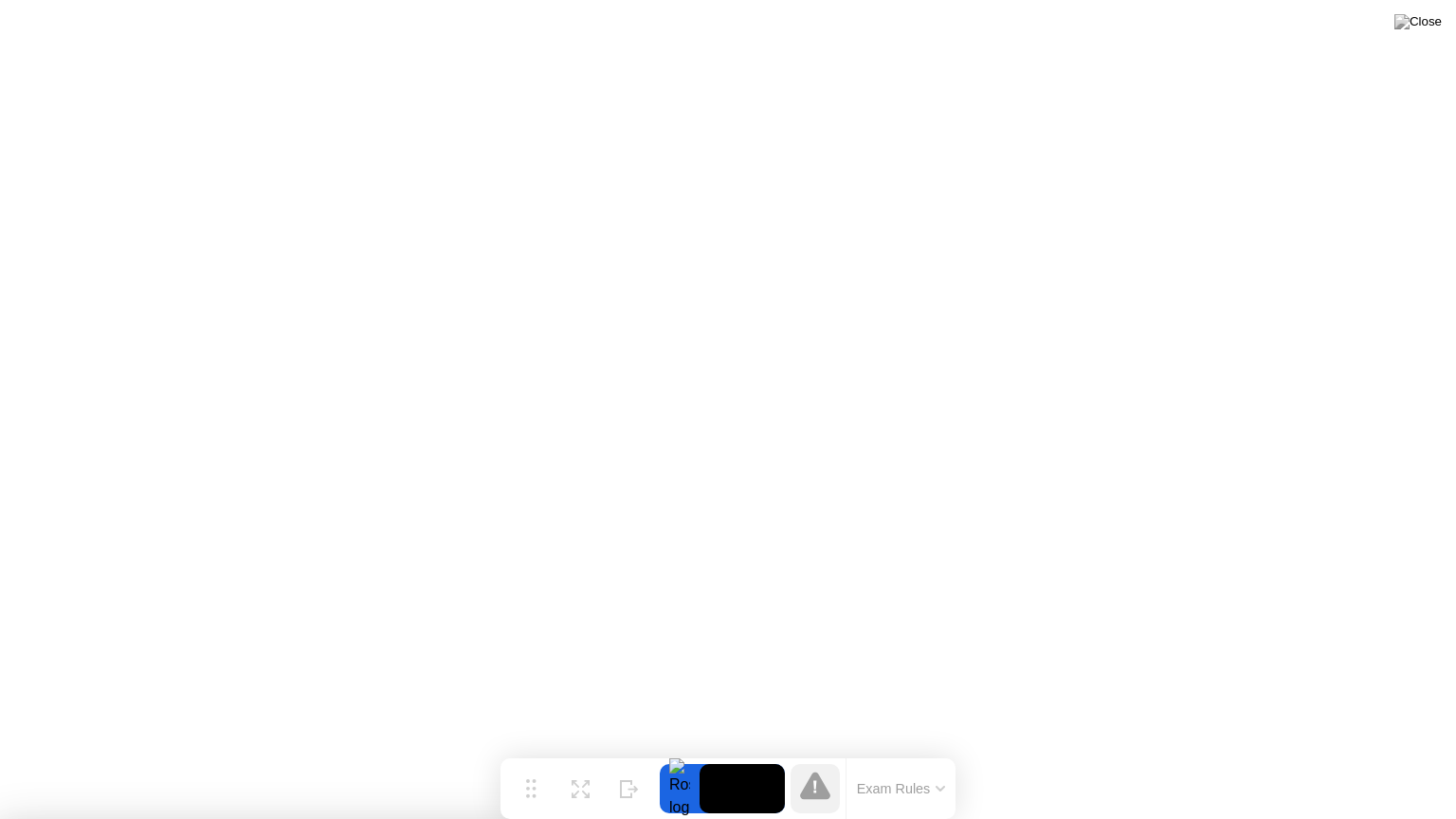 click at bounding box center (728, 819) 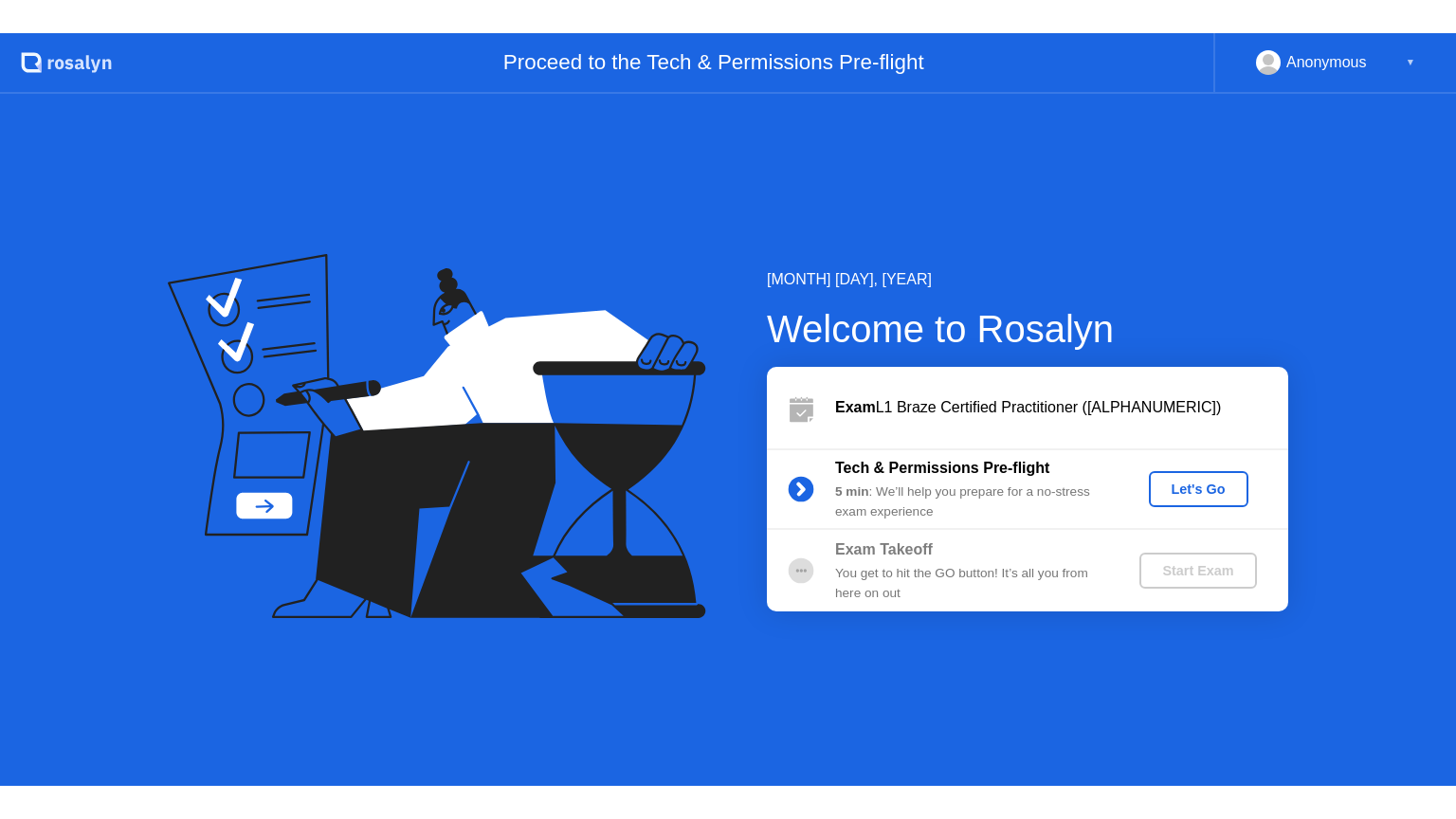 scroll, scrollTop: 0, scrollLeft: 0, axis: both 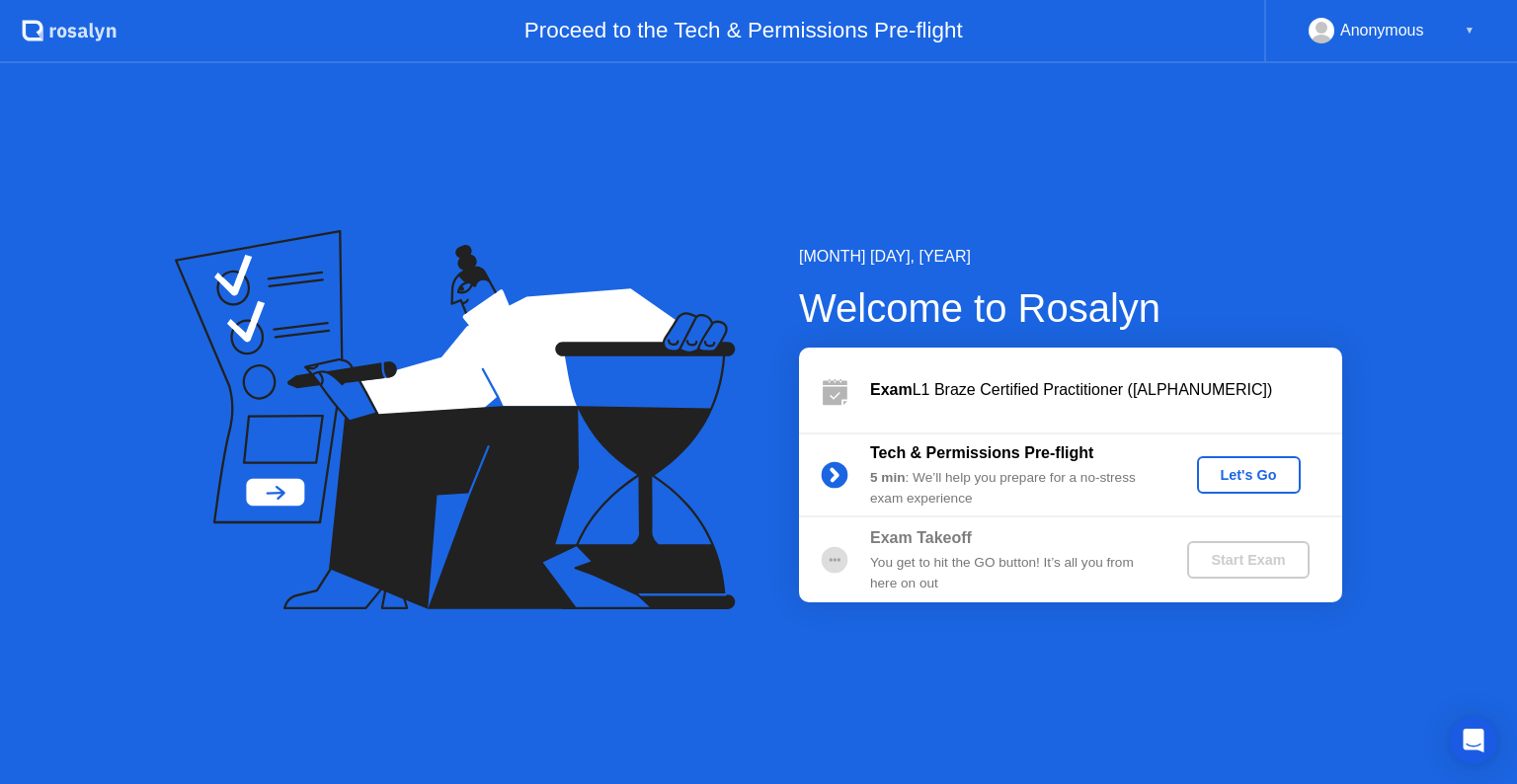 click on "Let's Go" 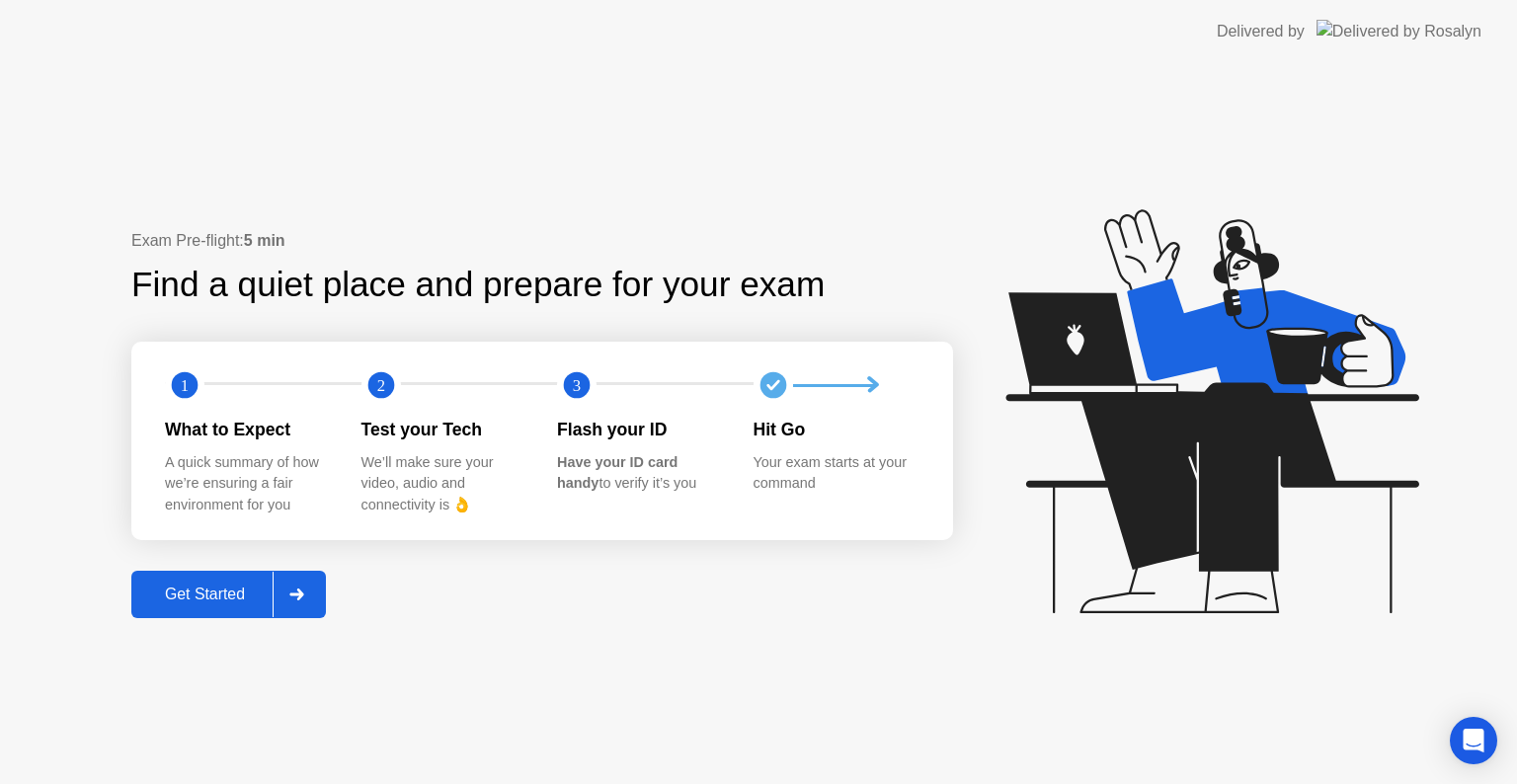 click 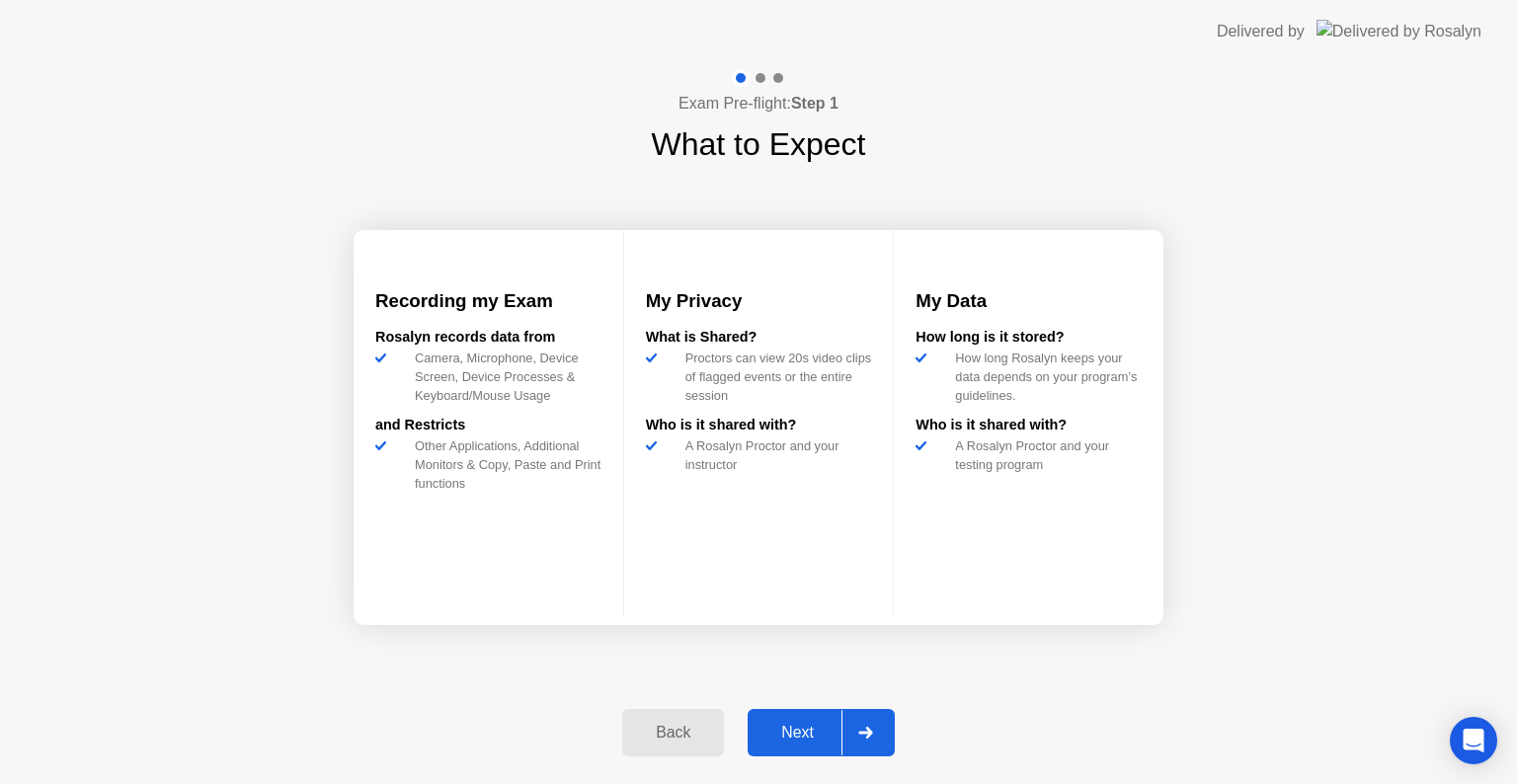 click on "Next" 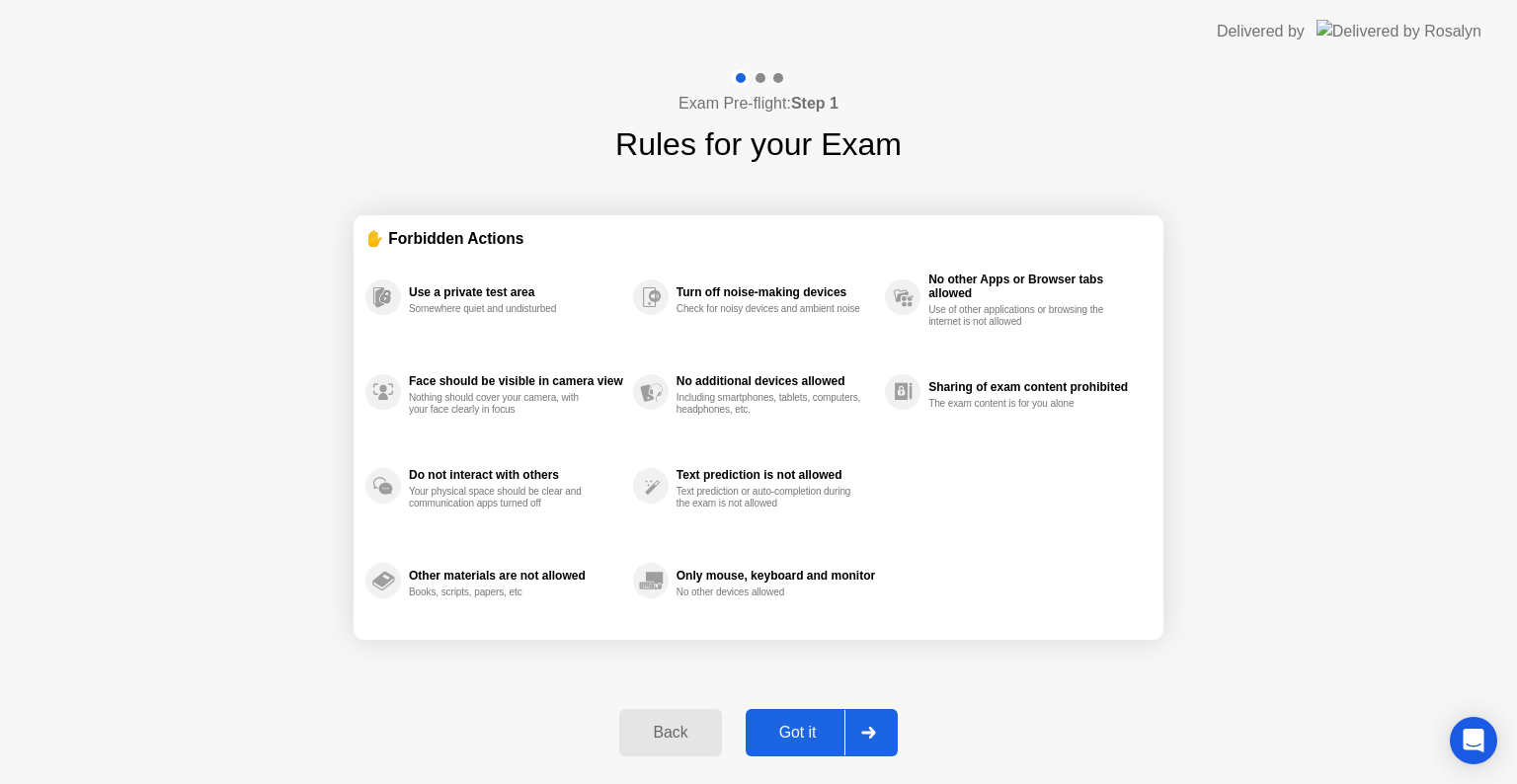 click 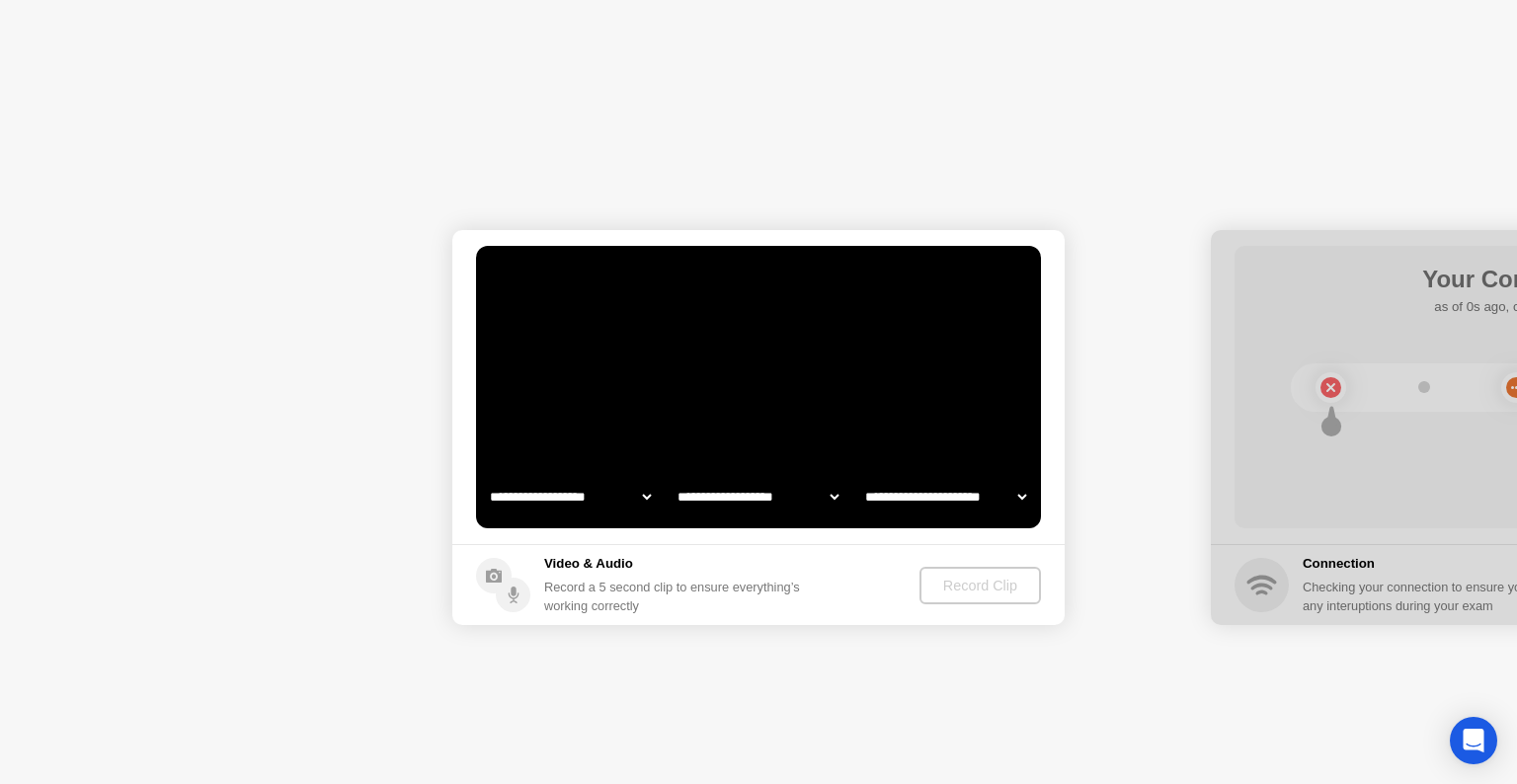 select on "**********" 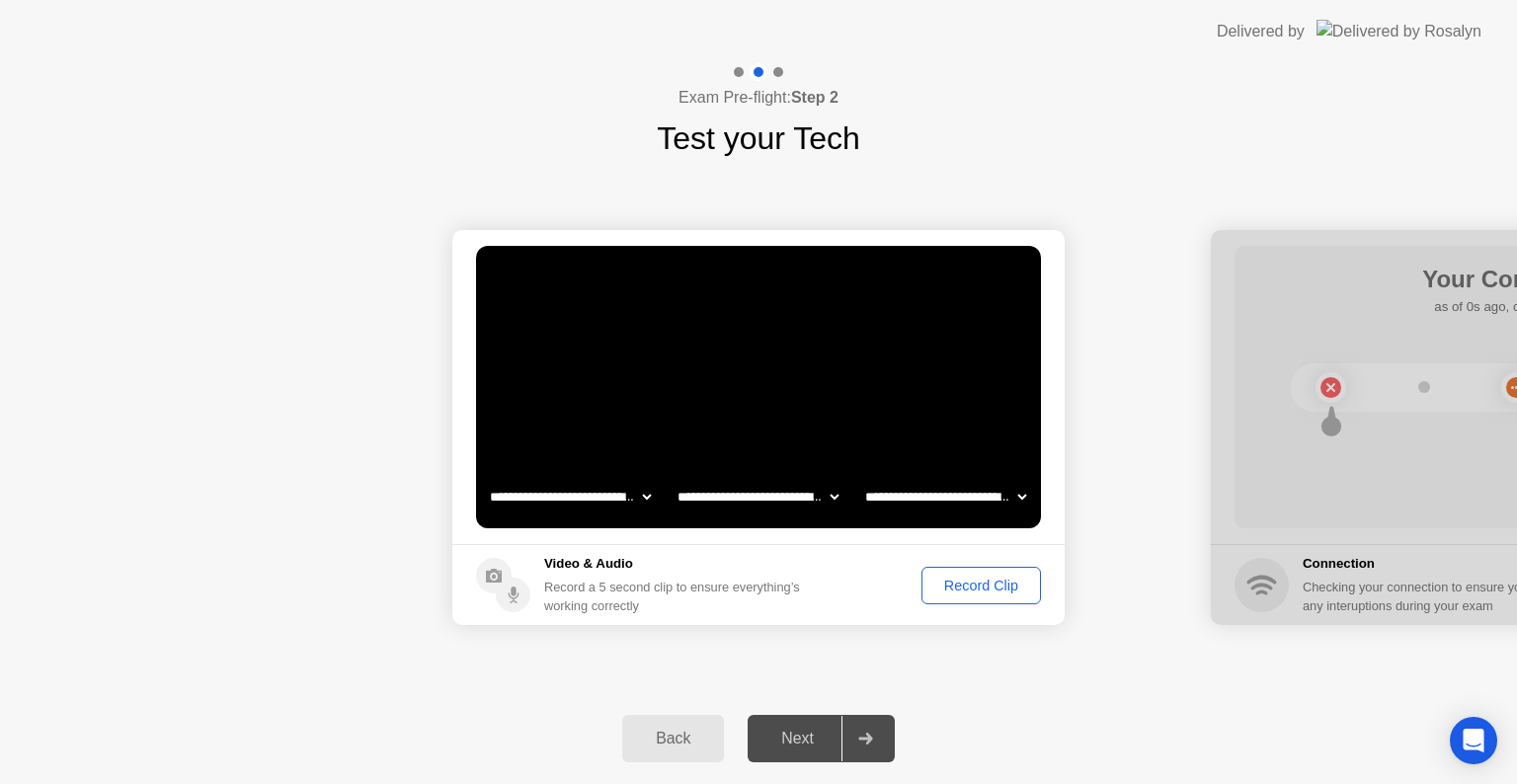 click on "Record Clip" 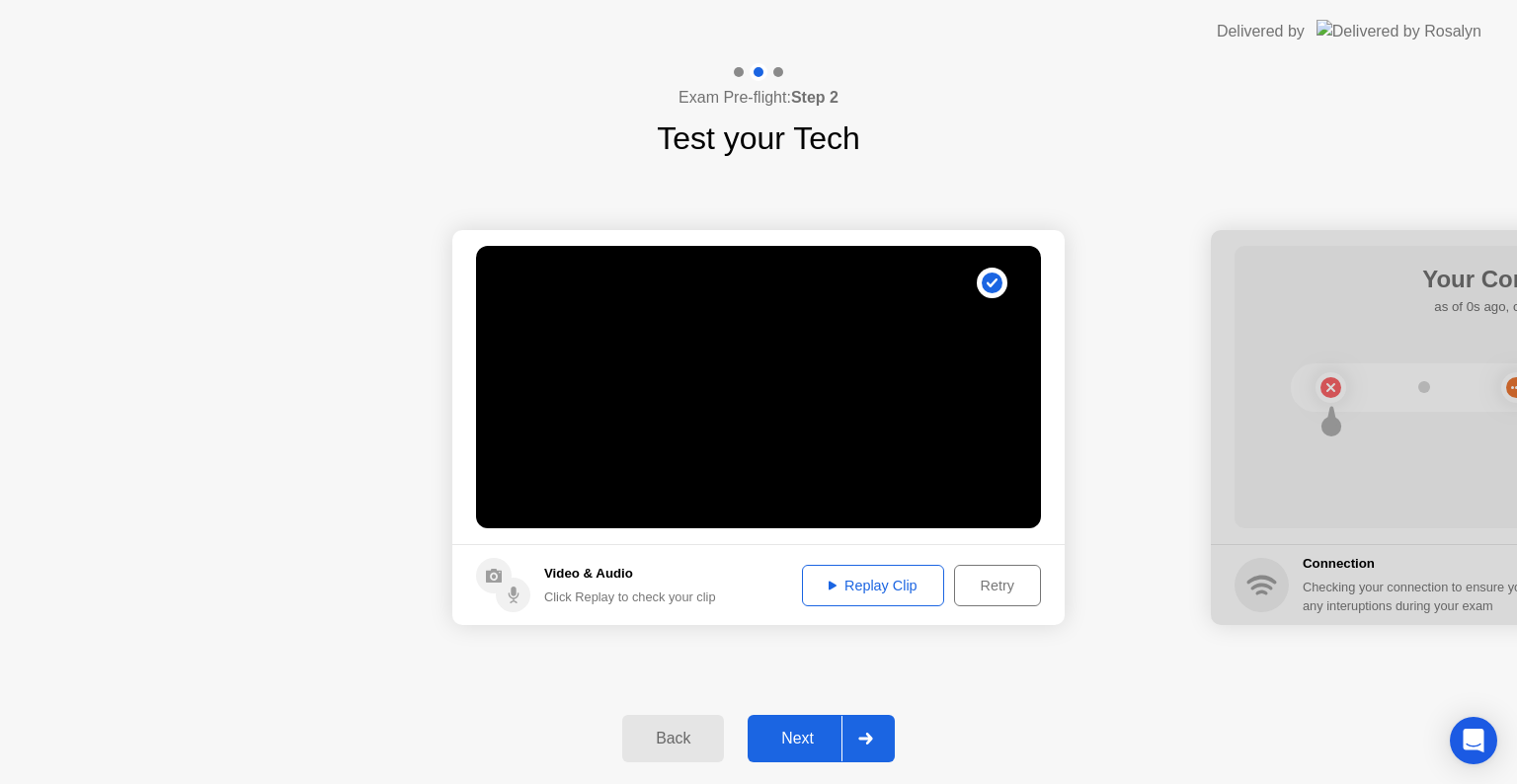 click 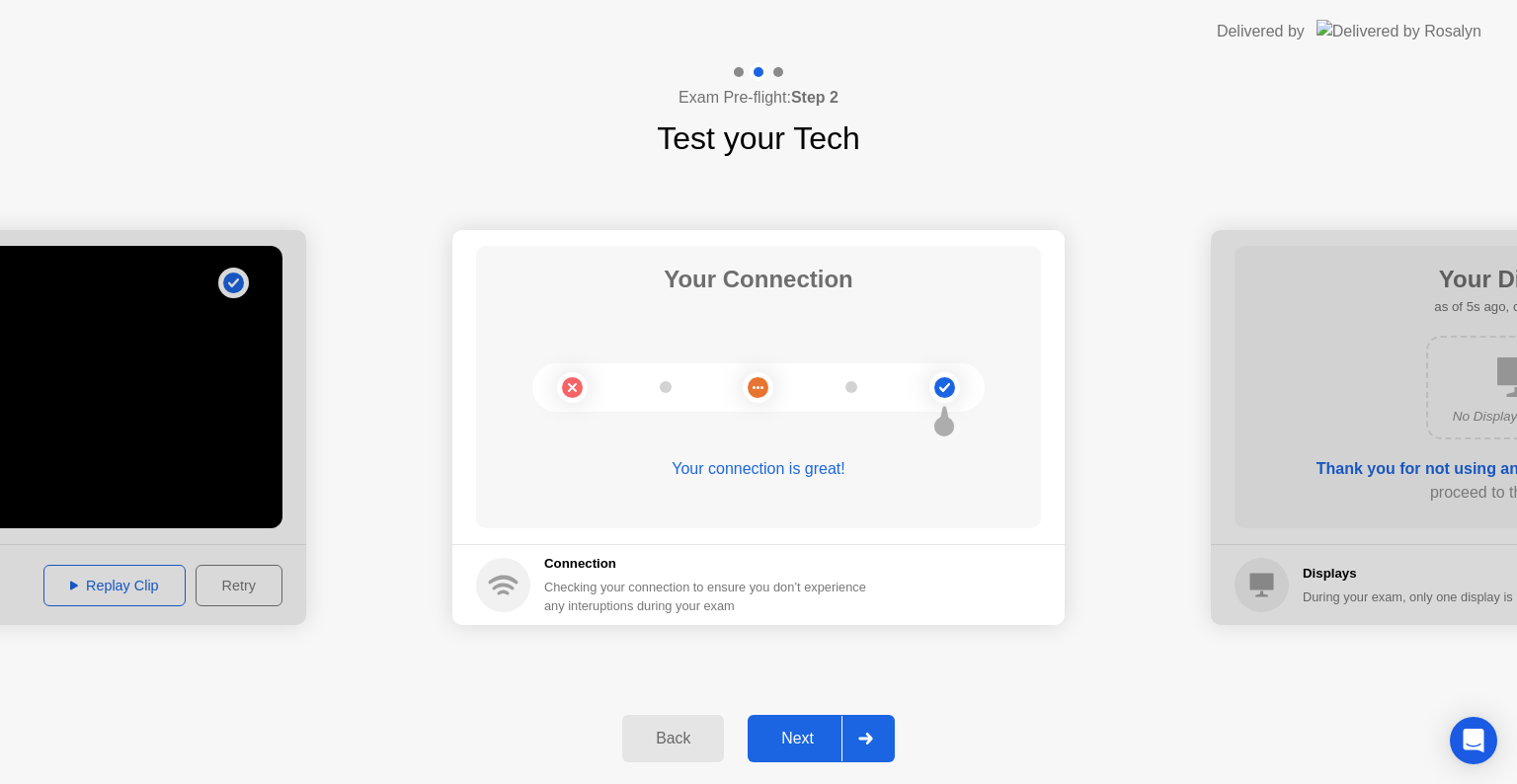 click 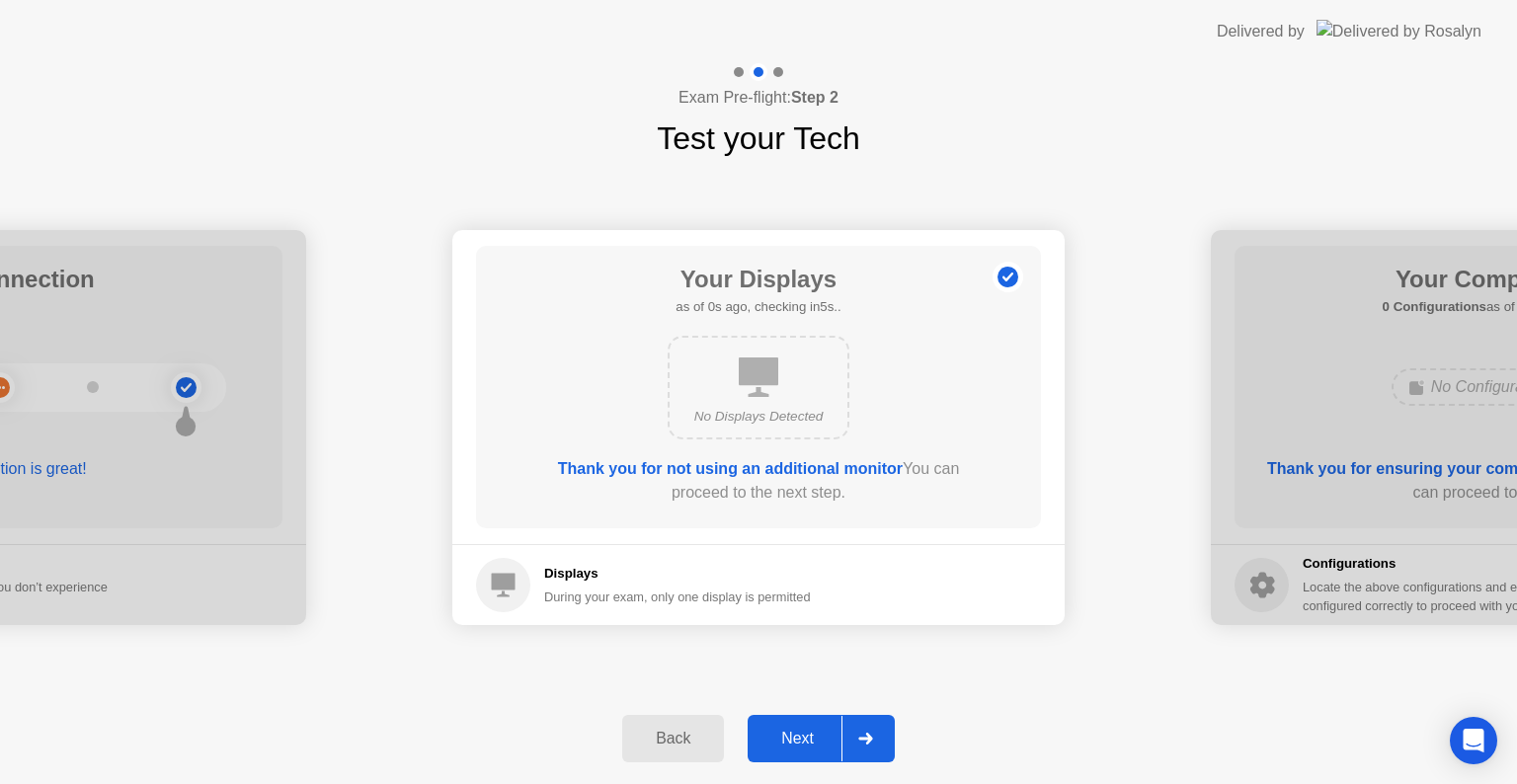 click 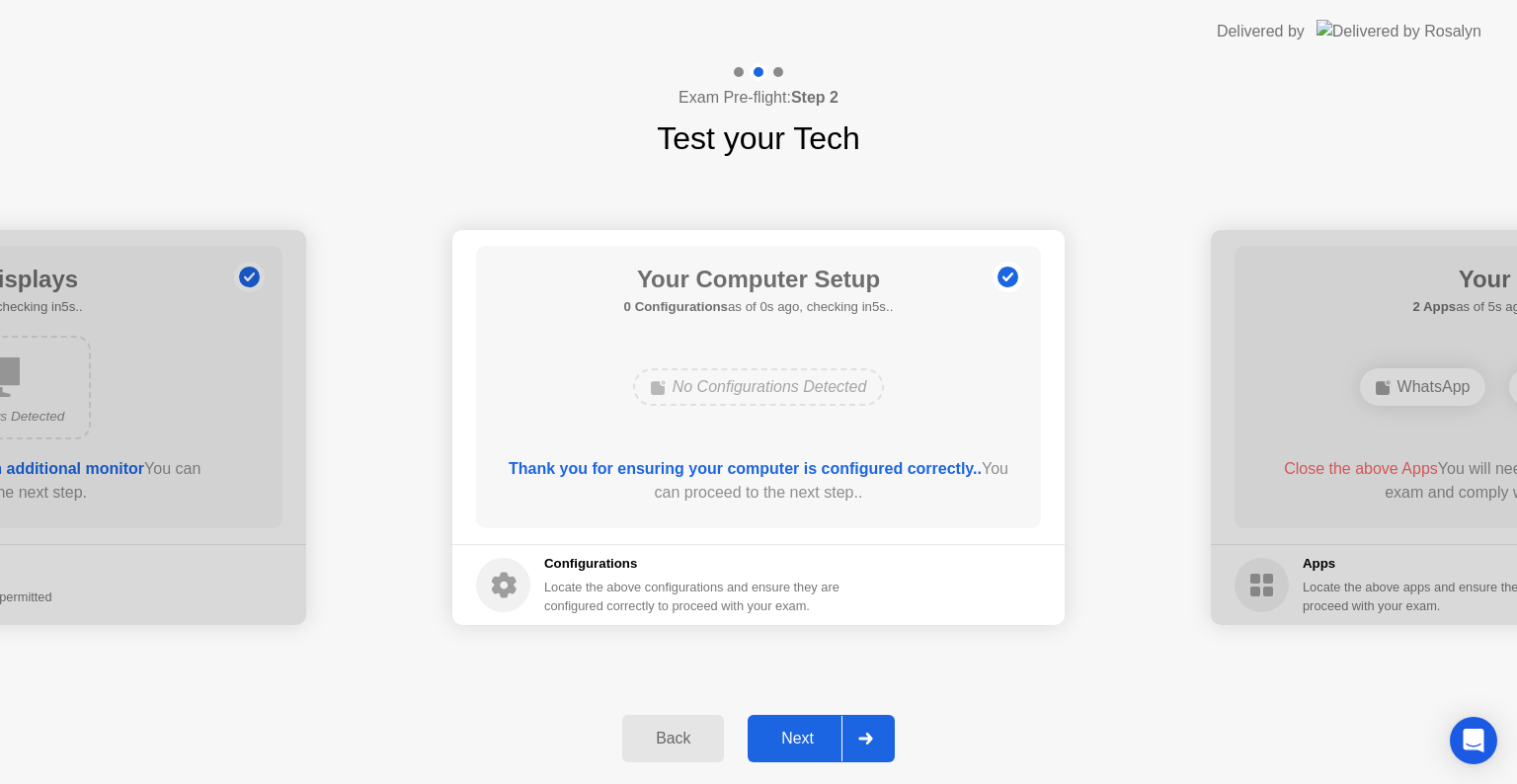 click 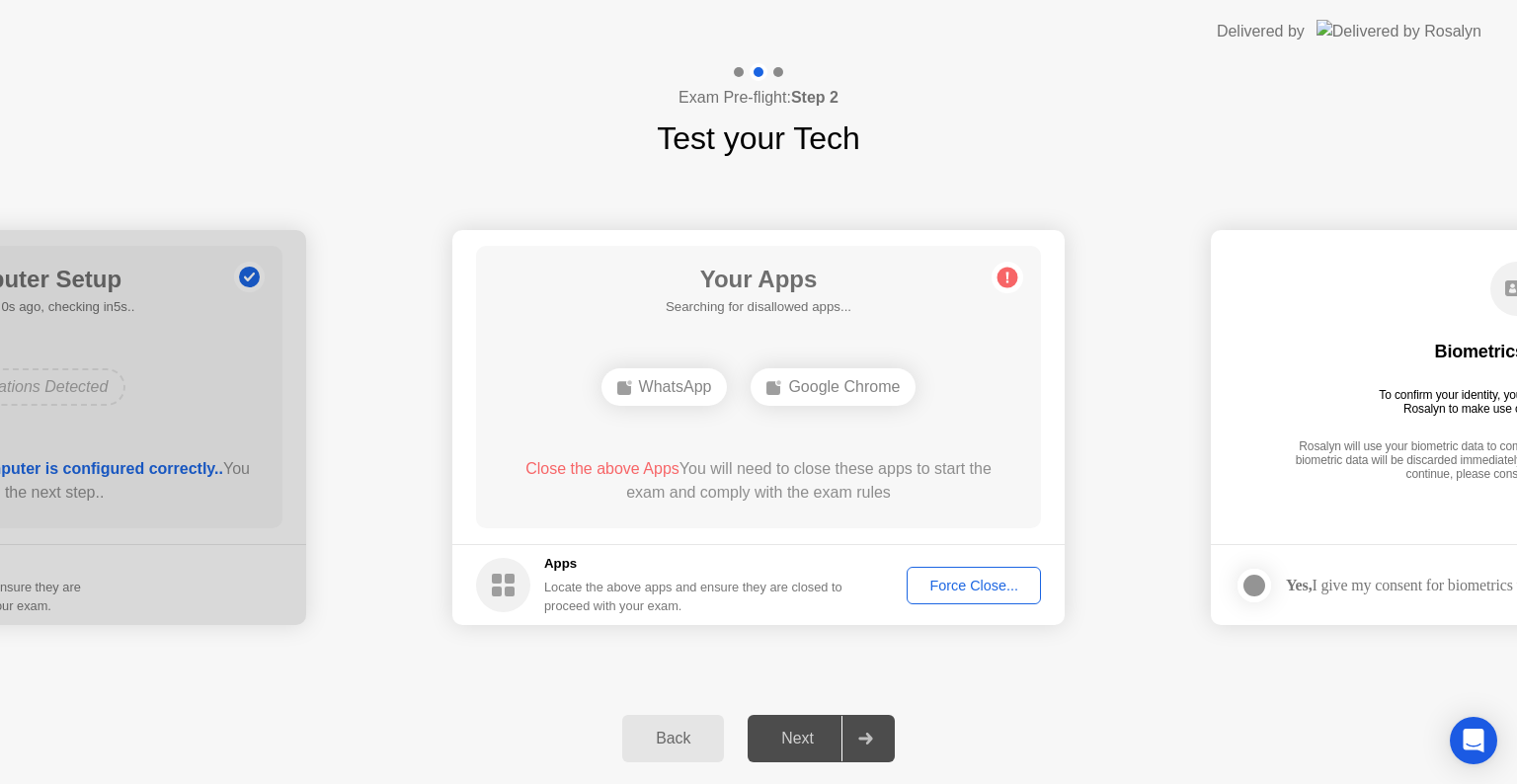 click 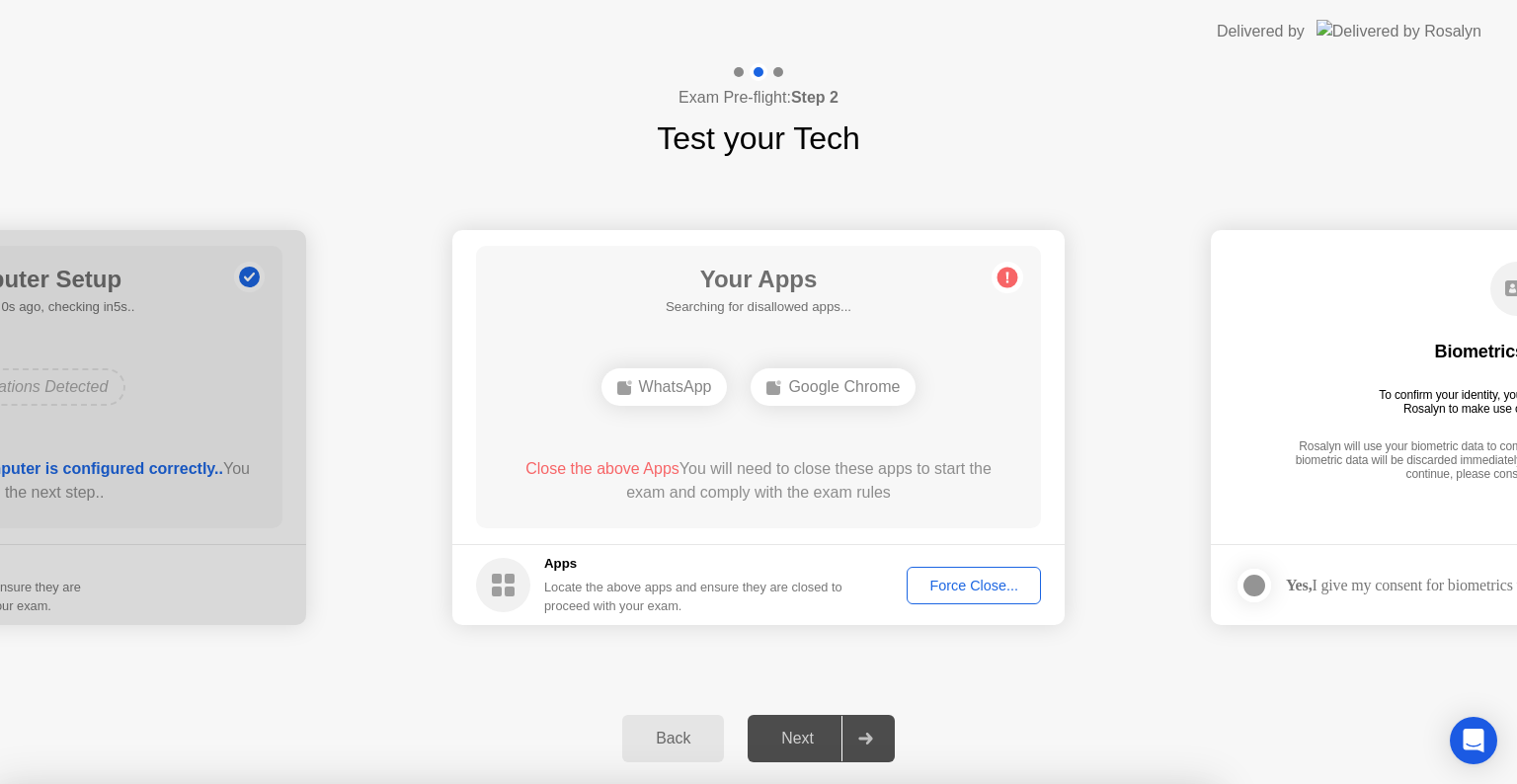click on "Confirm" at bounding box center [673, 1057] 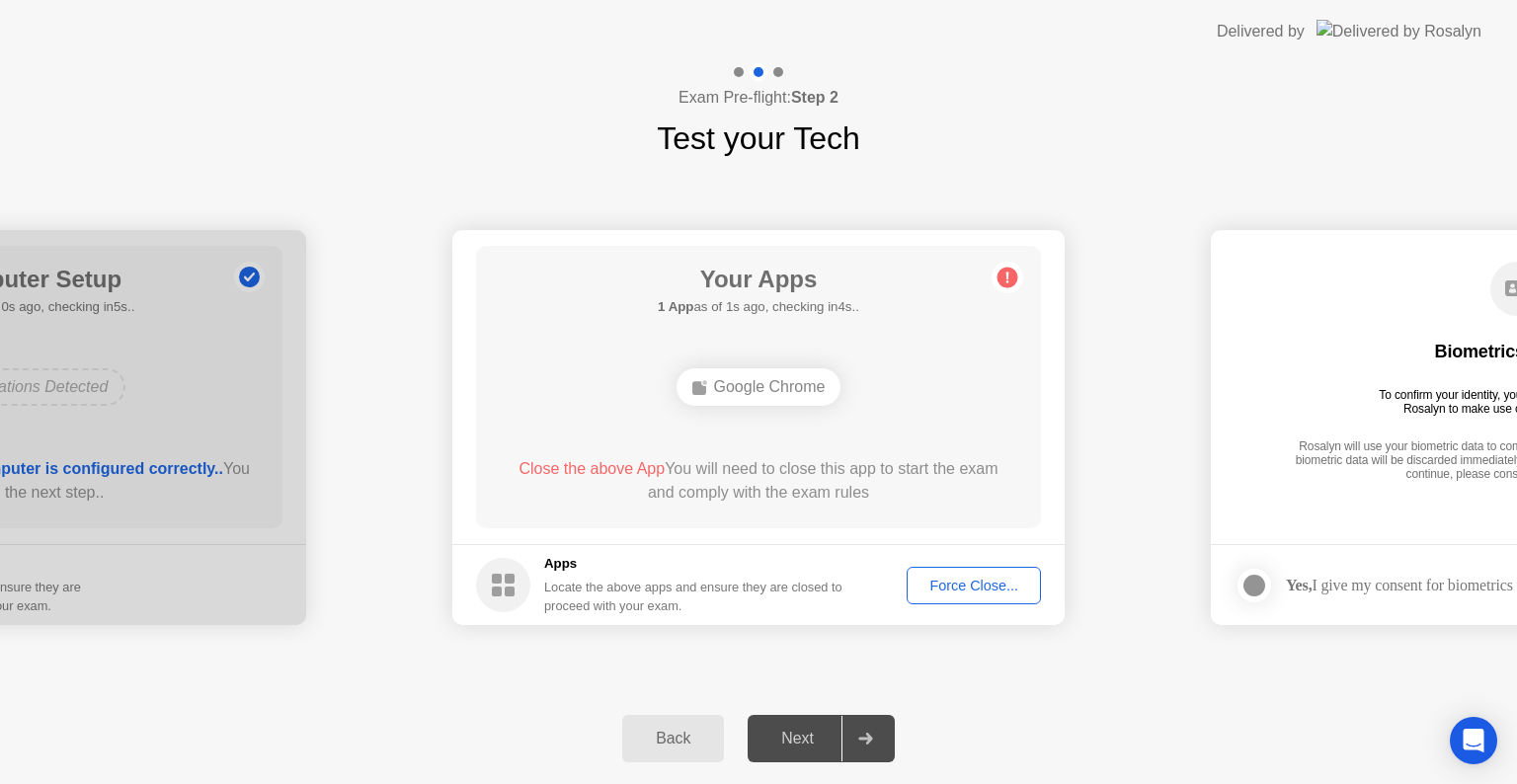 click on "Force Close..." 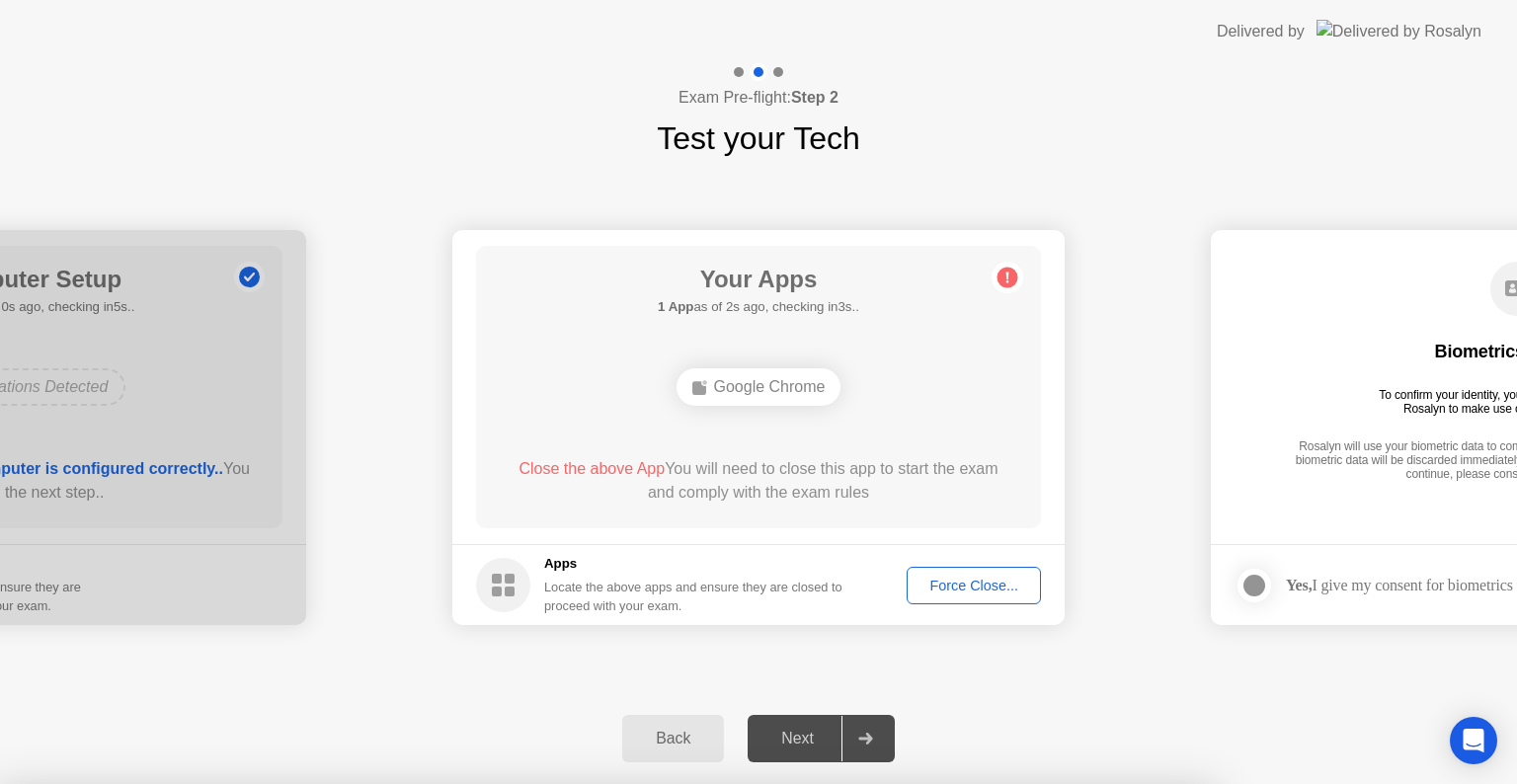 click on "Confirm" at bounding box center (673, 1057) 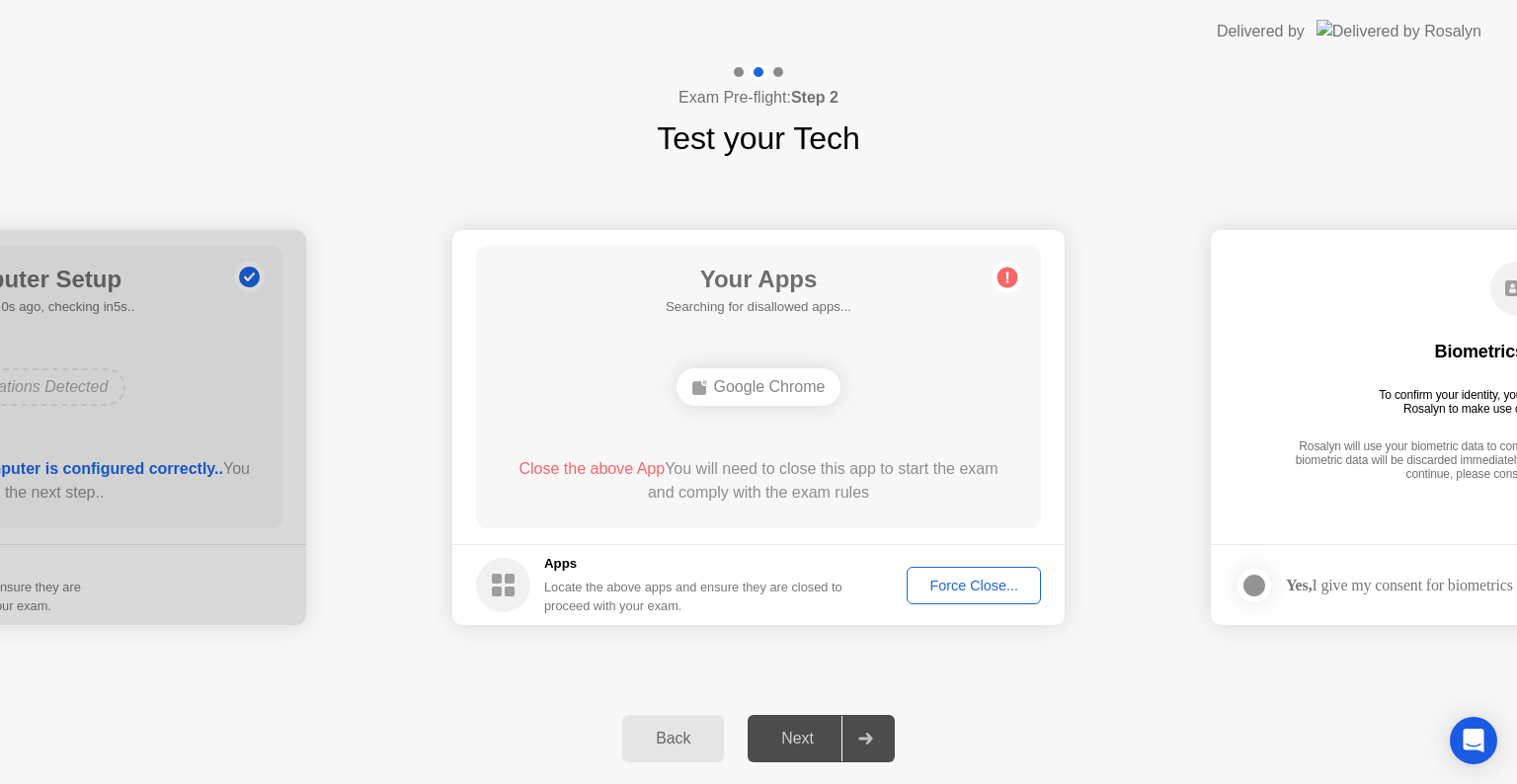 click on "Back Next" 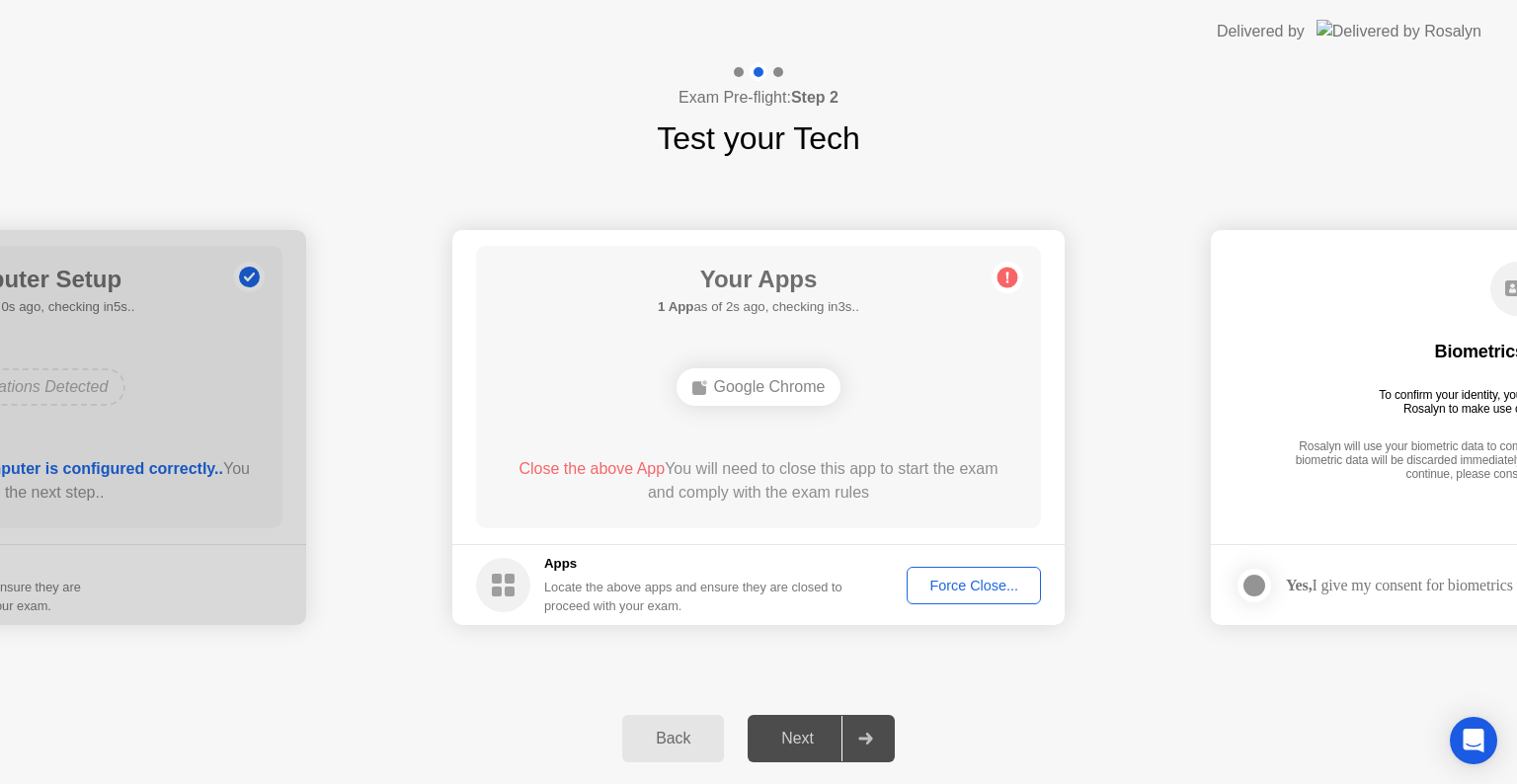 click on "Force Close..." 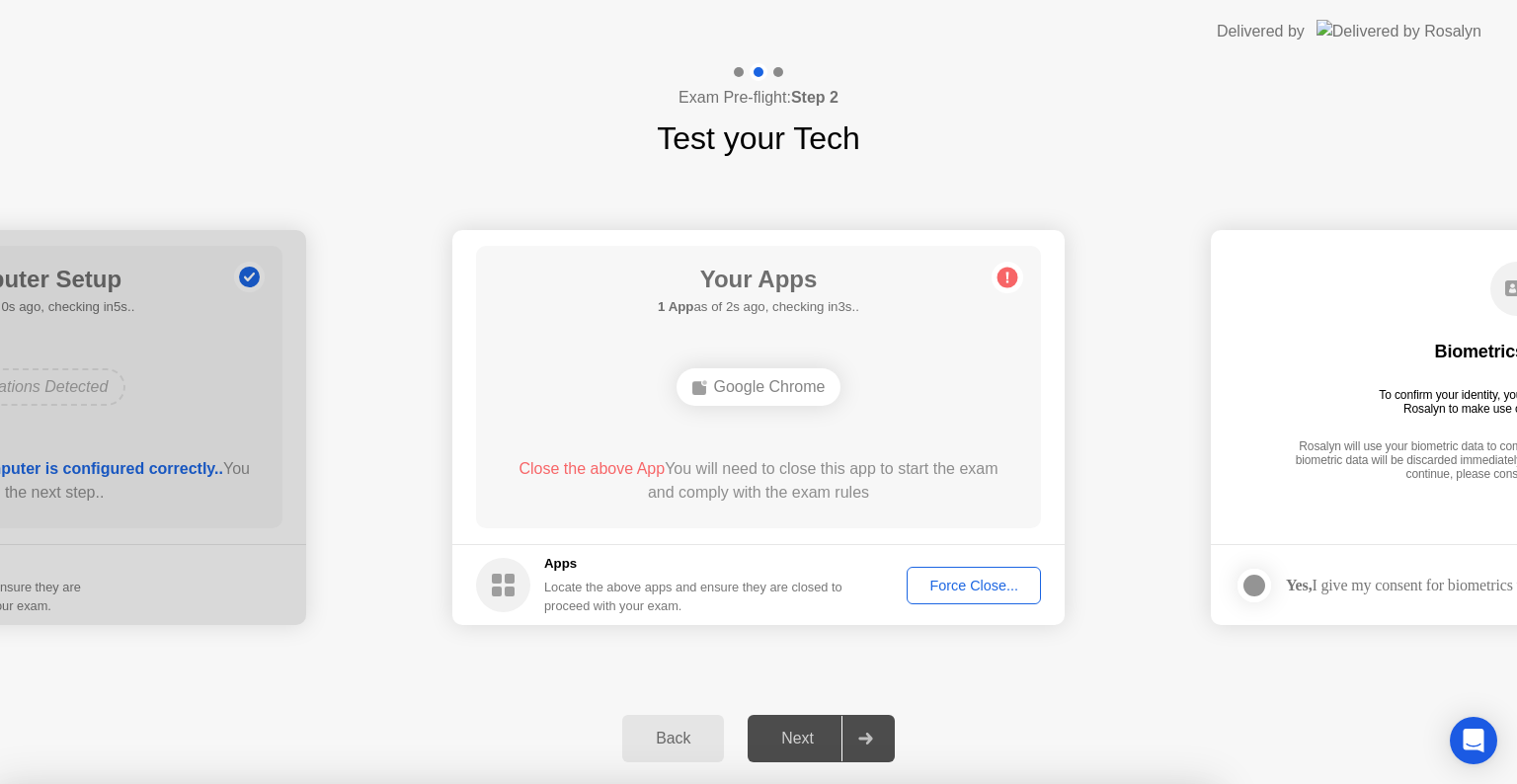 click on "Confirm" at bounding box center [673, 1057] 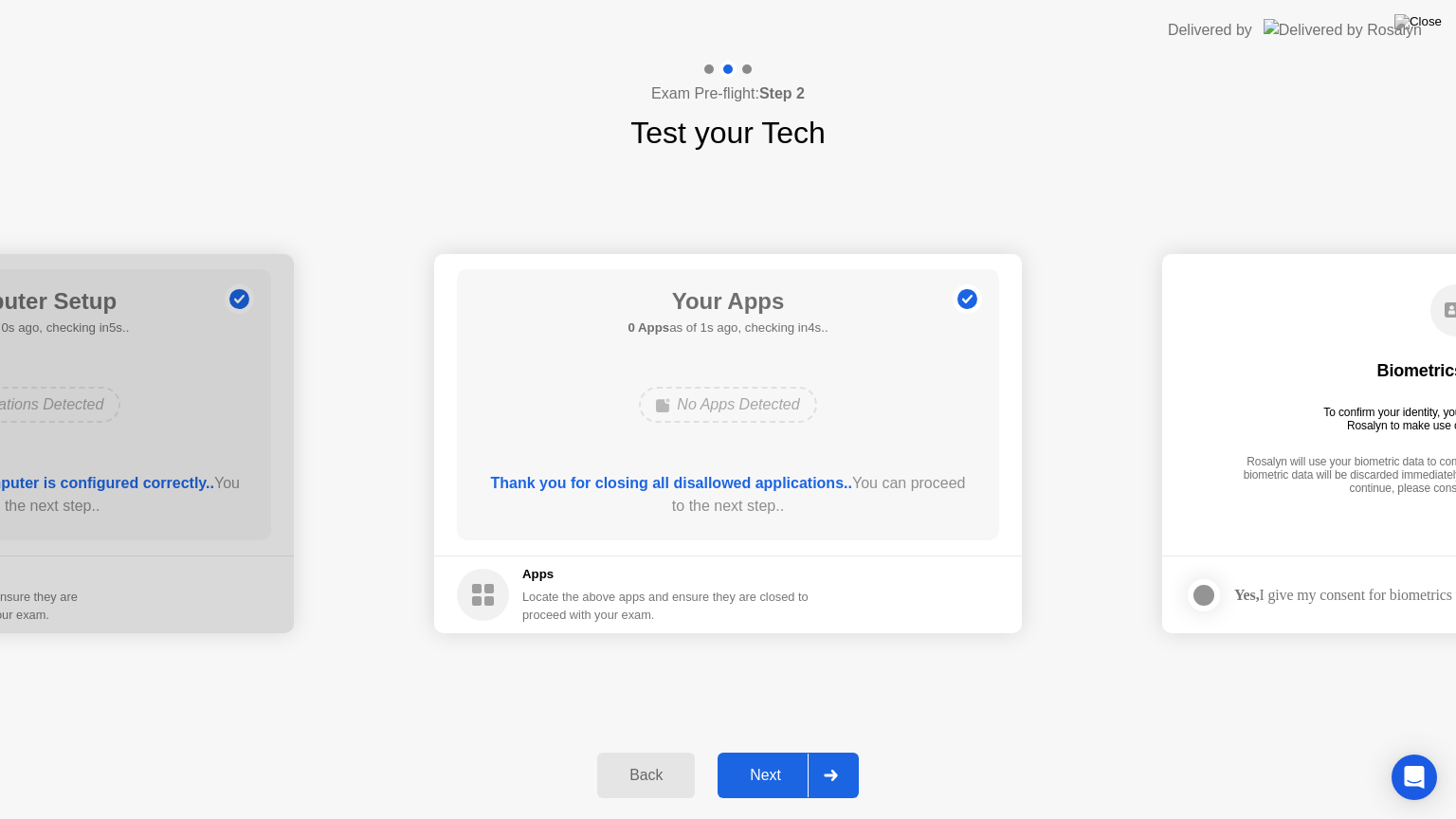 click 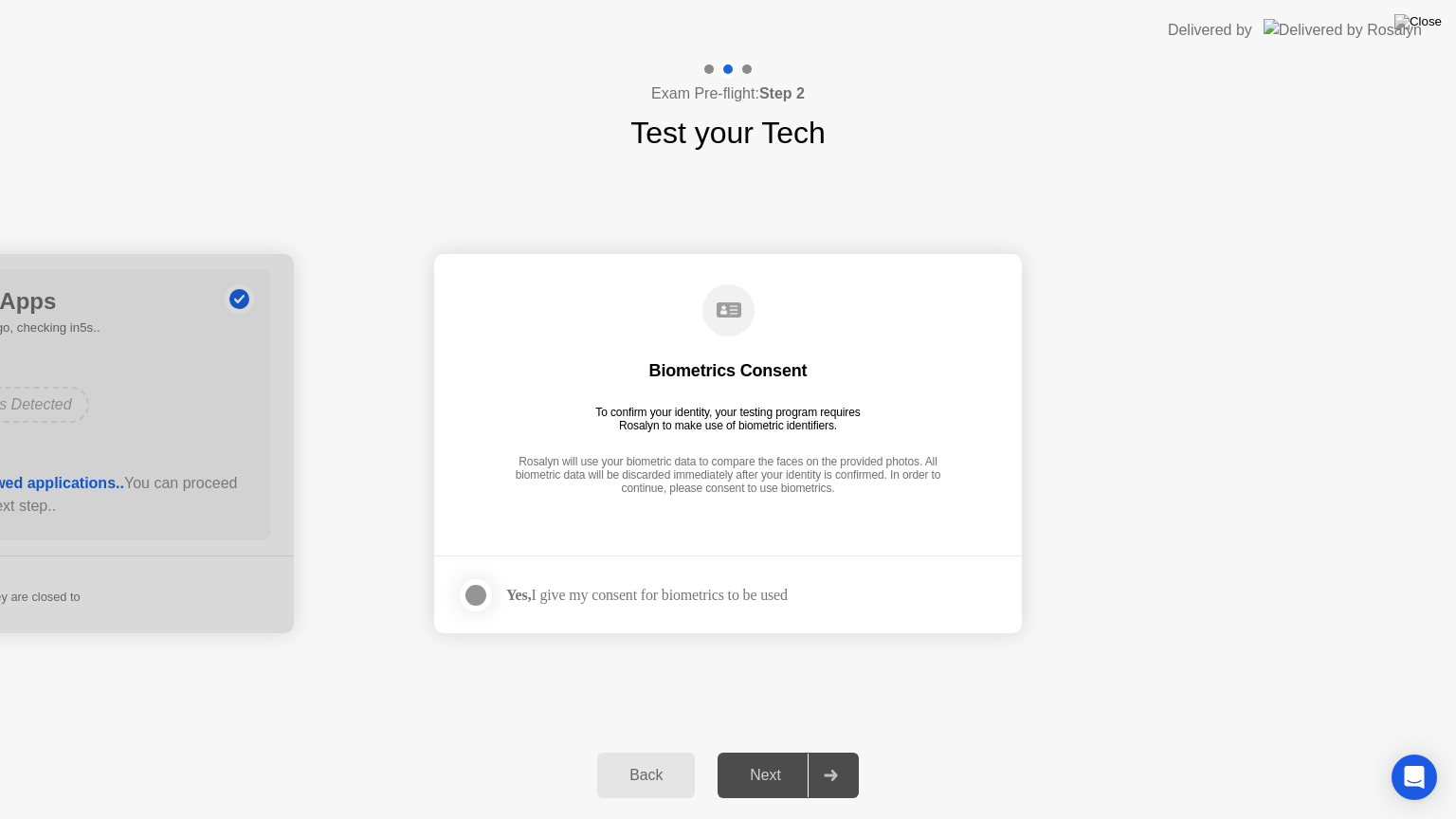 click 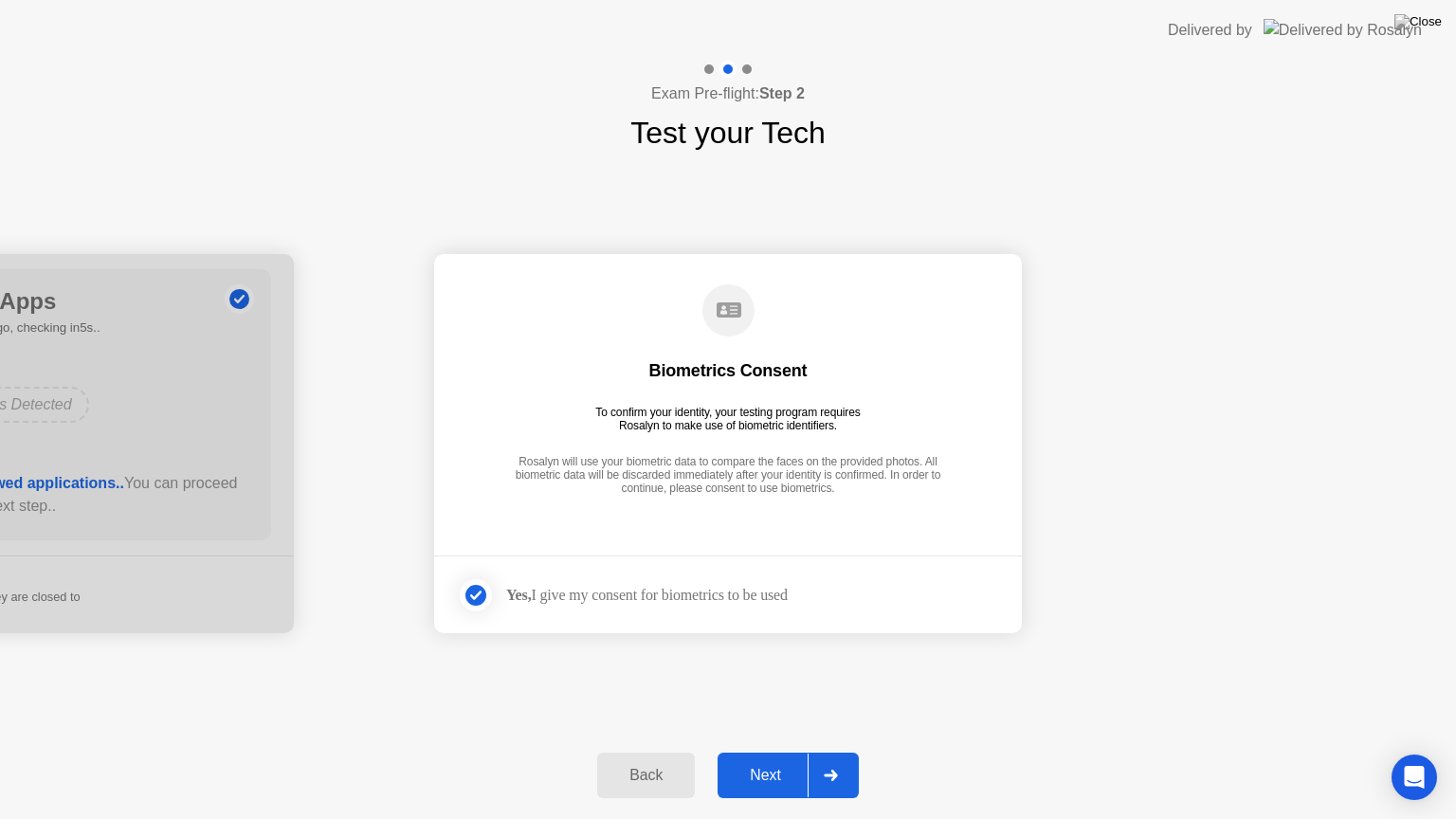 click 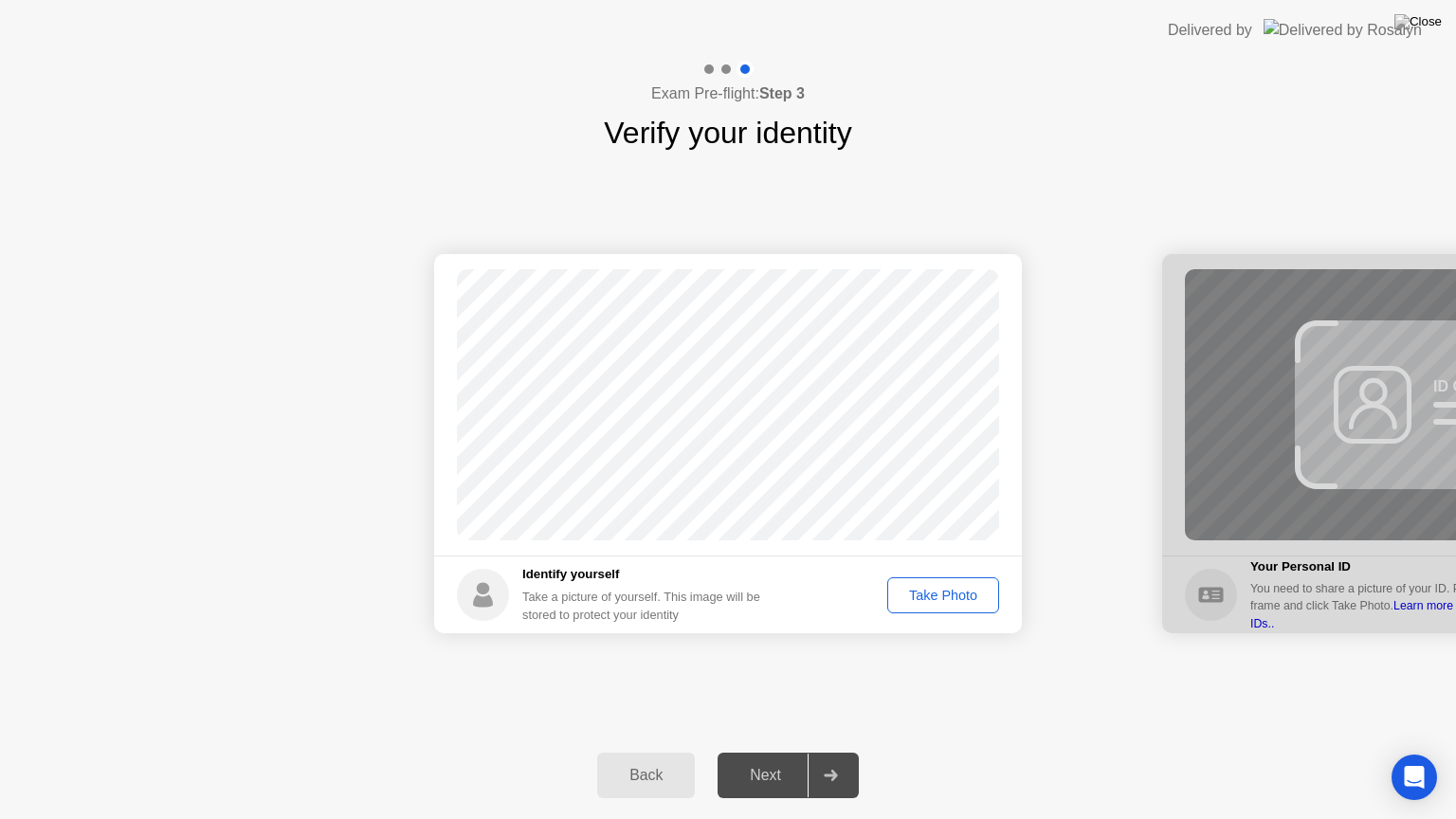 click on "Take Photo" 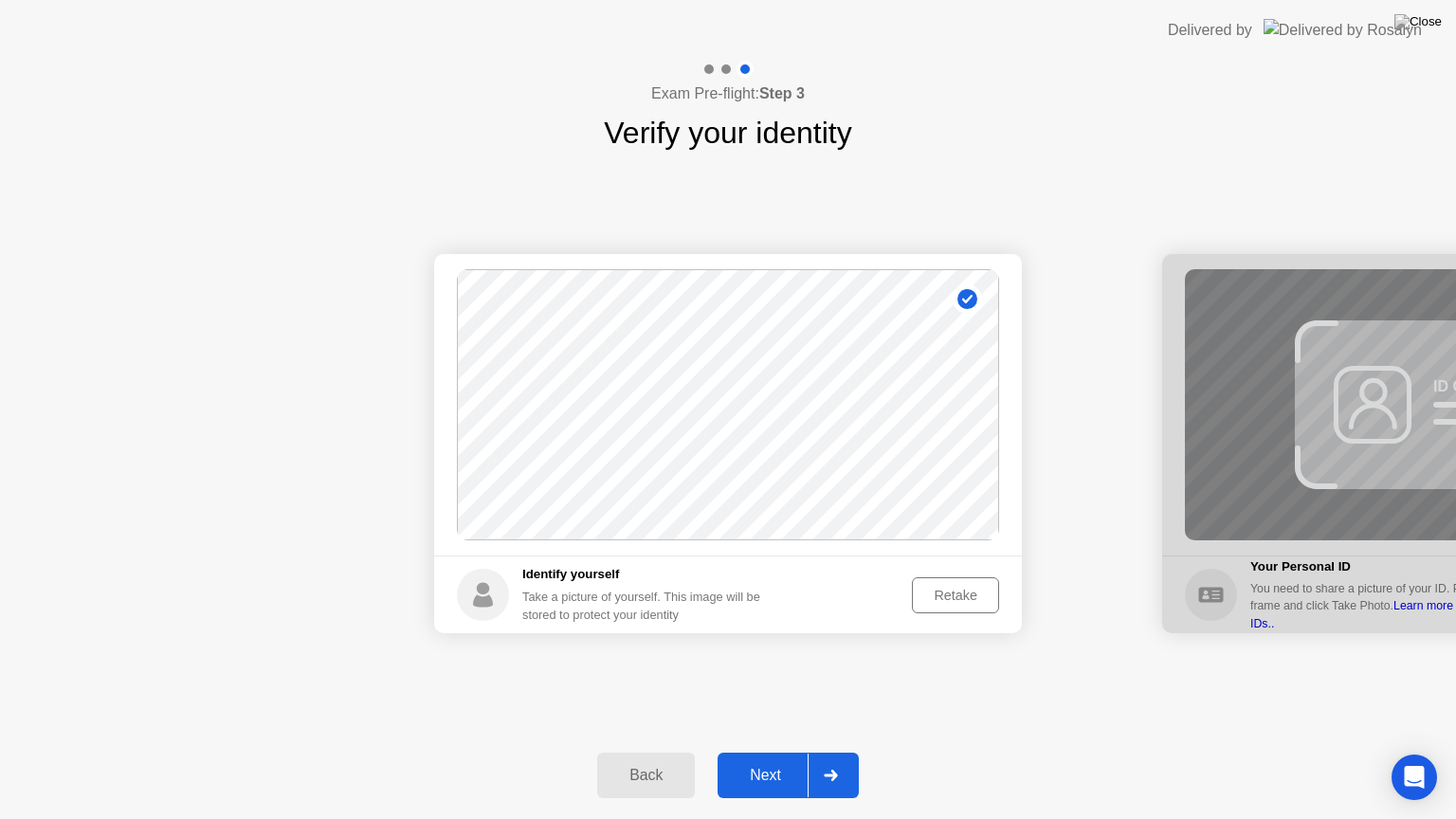 click 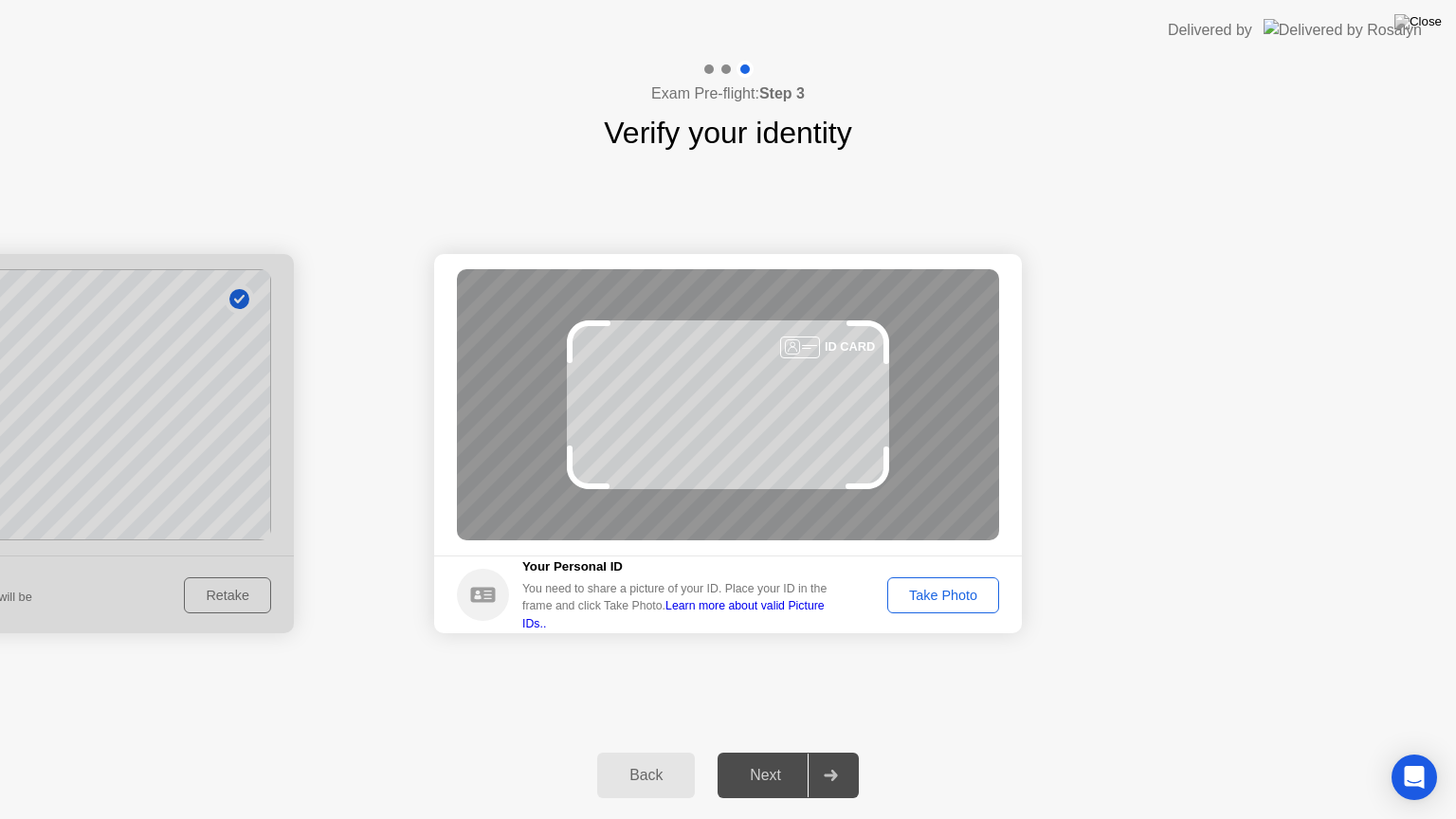 click on "Take Photo" 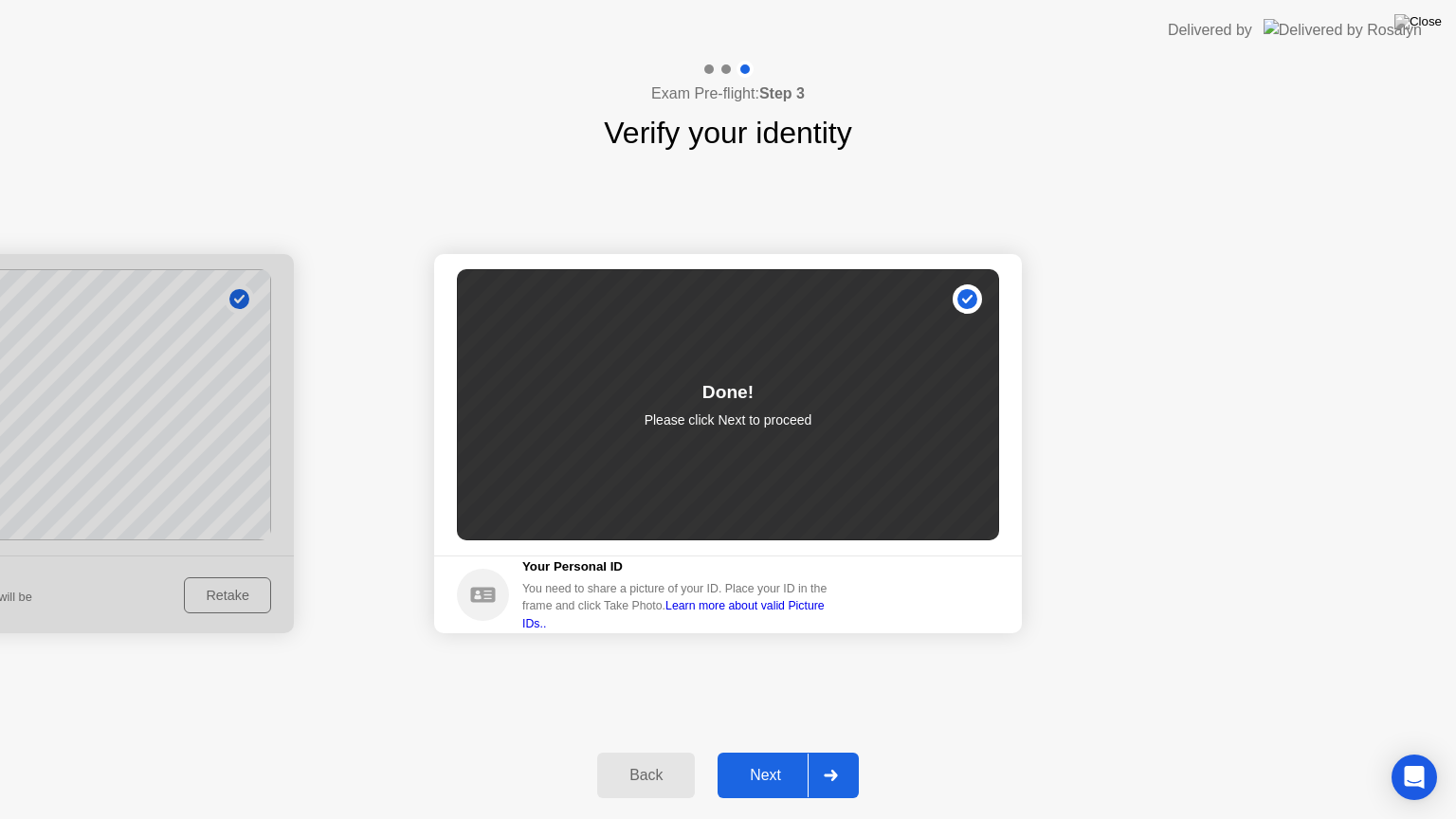 click 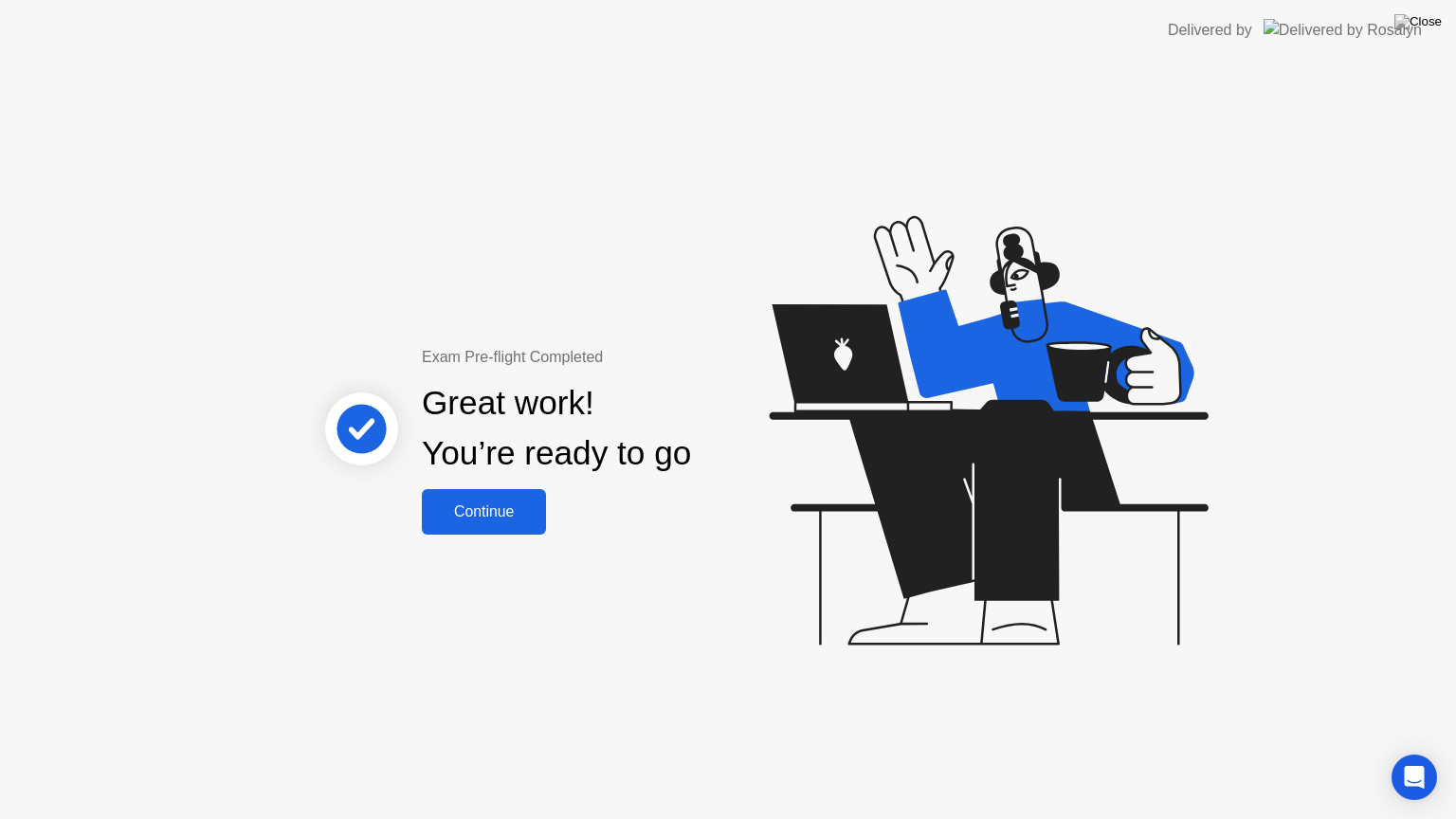 click on "Continue" 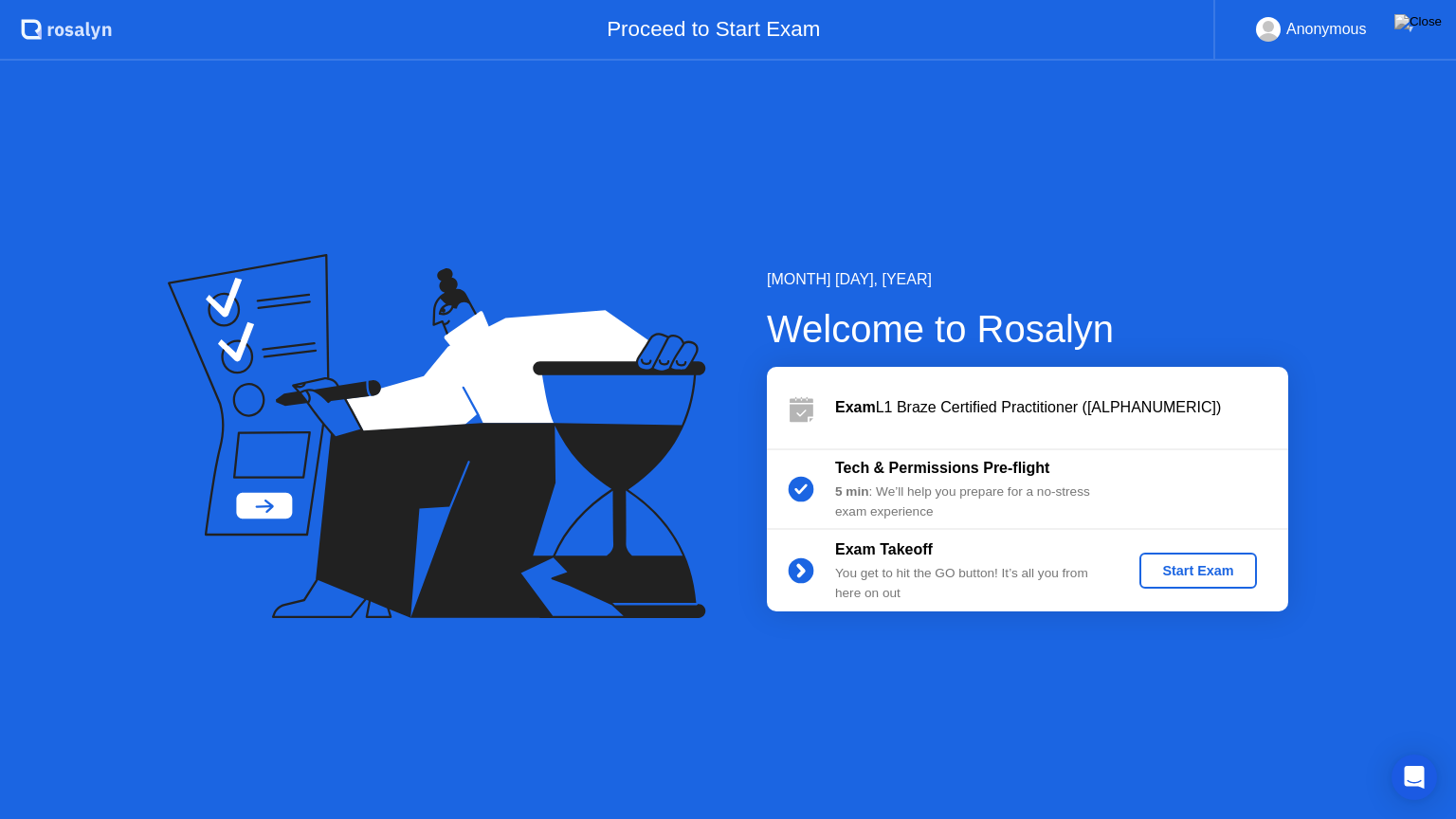click on "Start Exam" 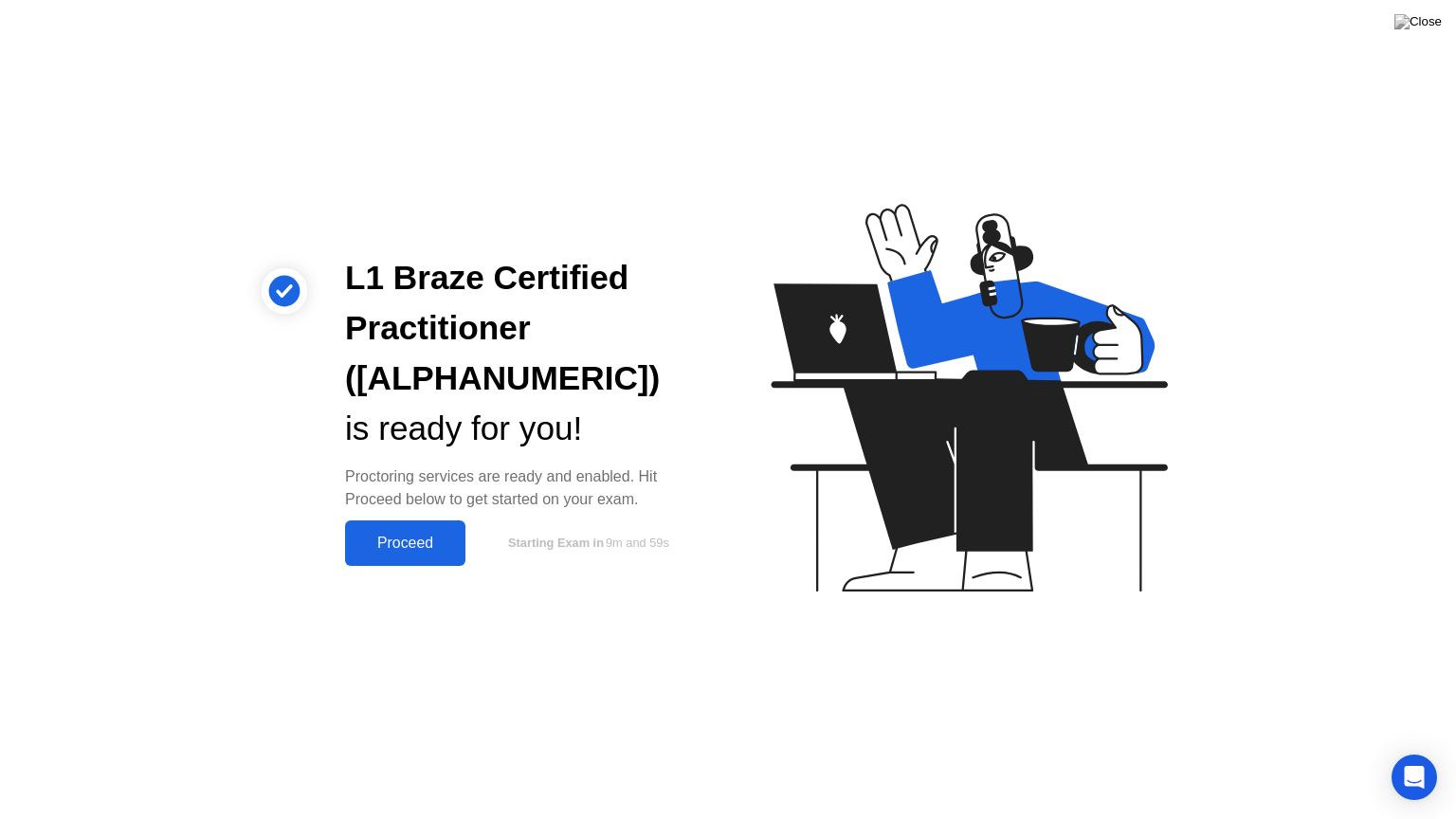 click on "Proceed" 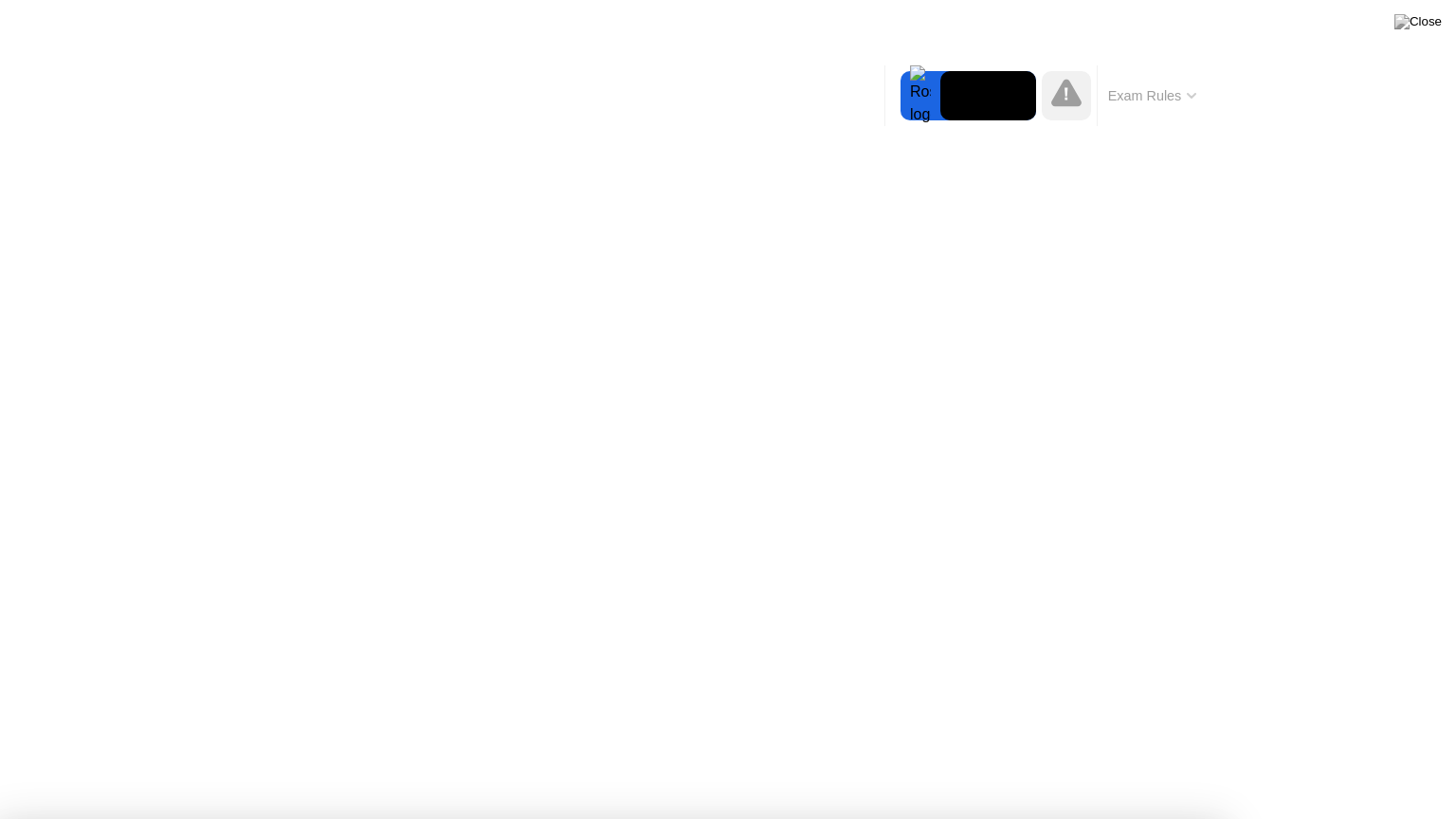 click on "Got it!" at bounding box center [685, 1378] 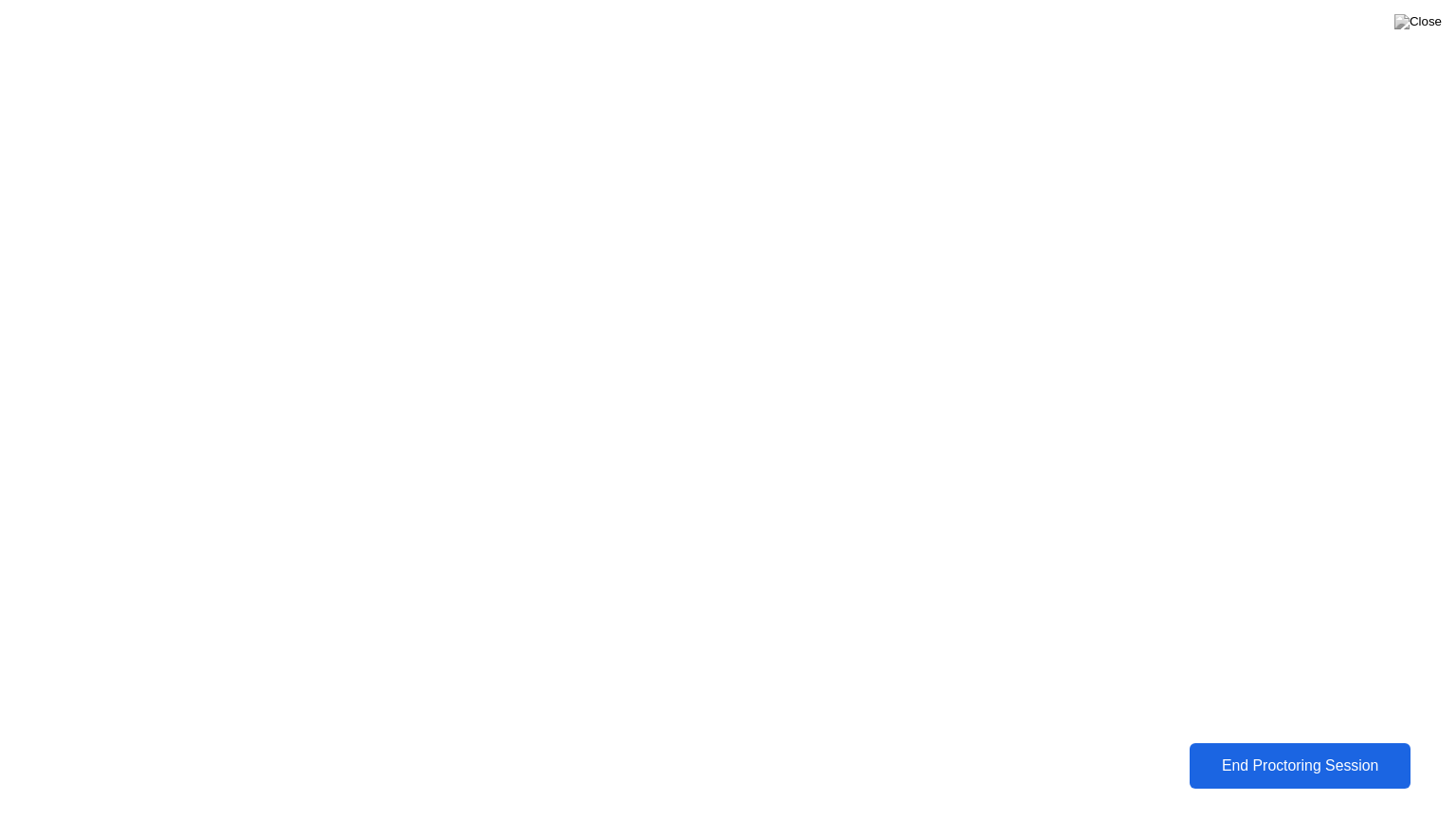 click on "End Proctoring Session" 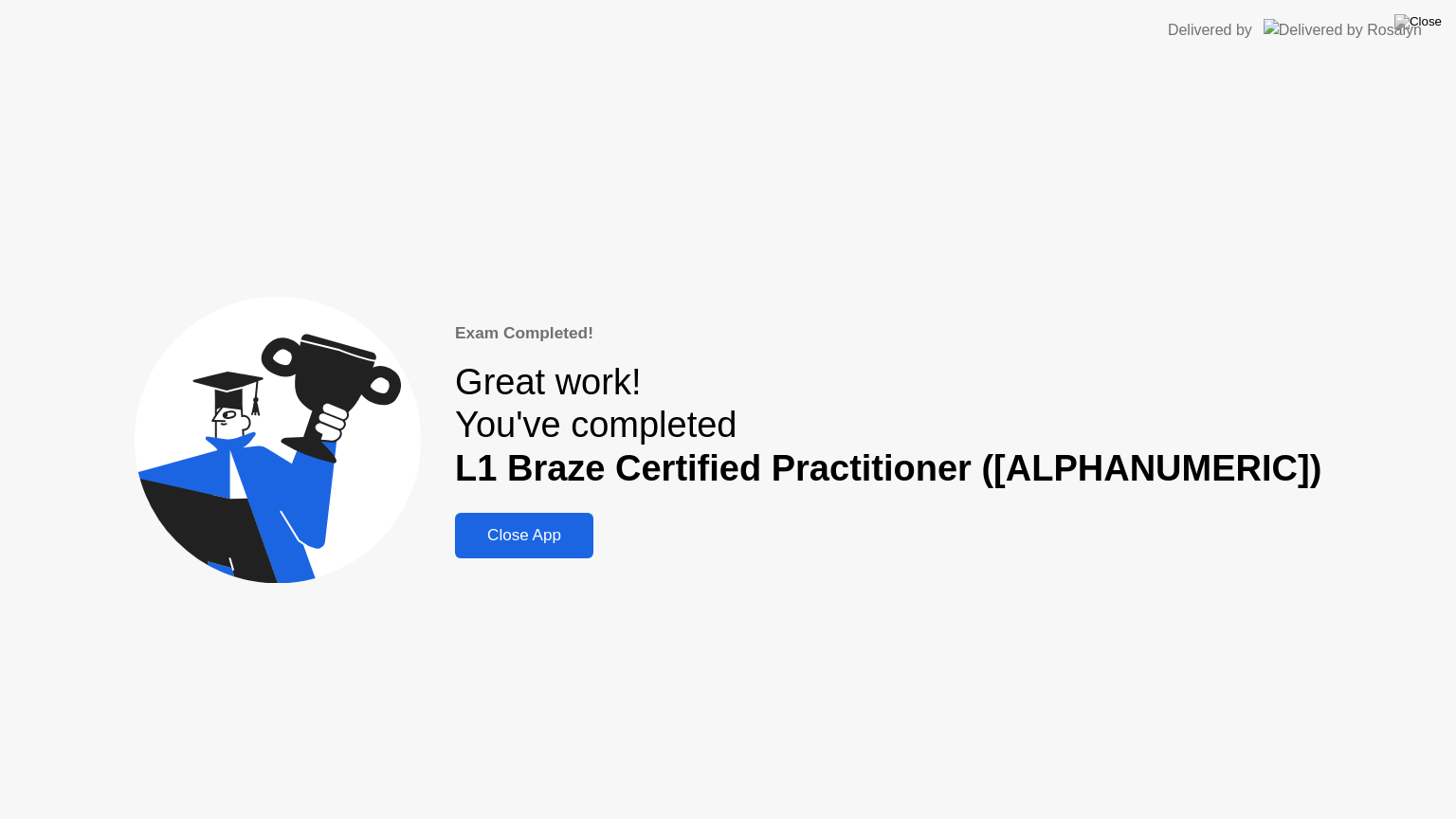 click on "Close App" 